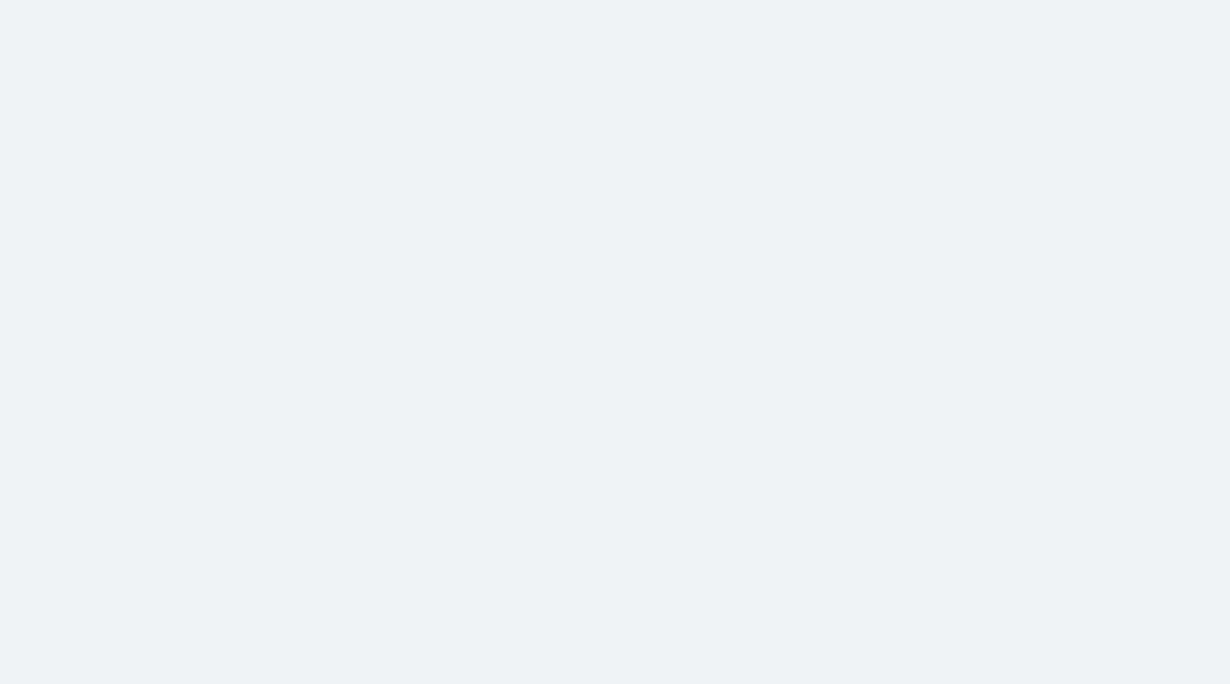 scroll, scrollTop: 0, scrollLeft: 0, axis: both 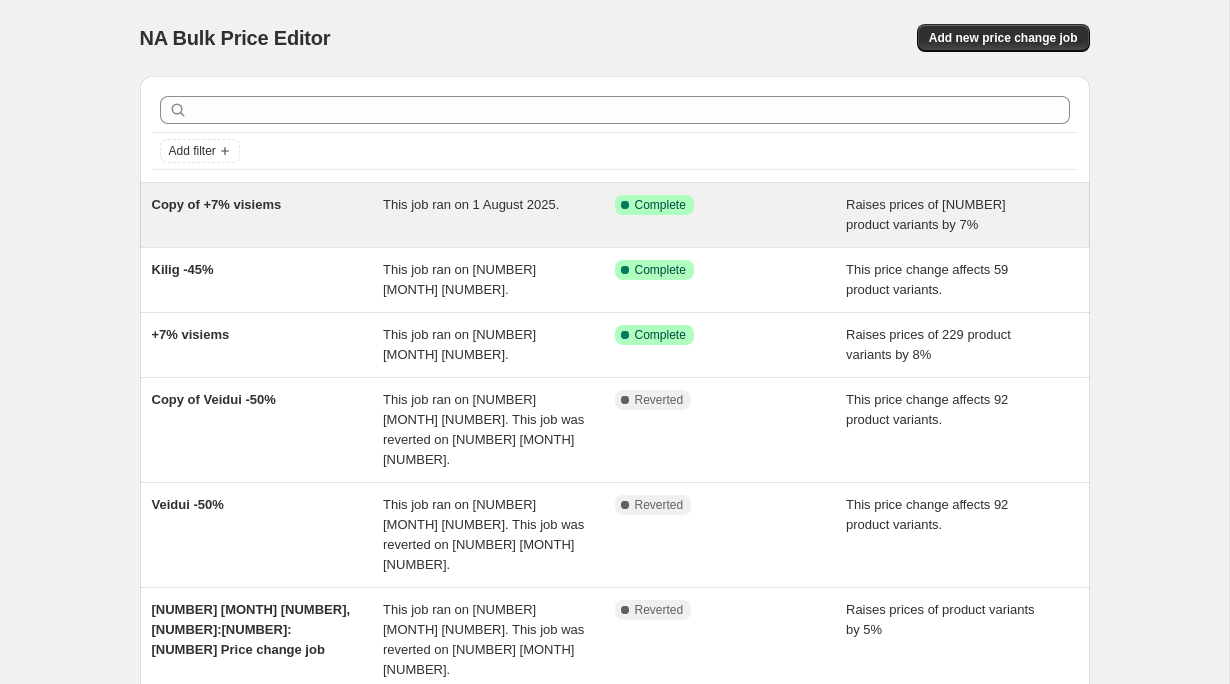click on "Copy of +7% visiems" at bounding box center (217, 204) 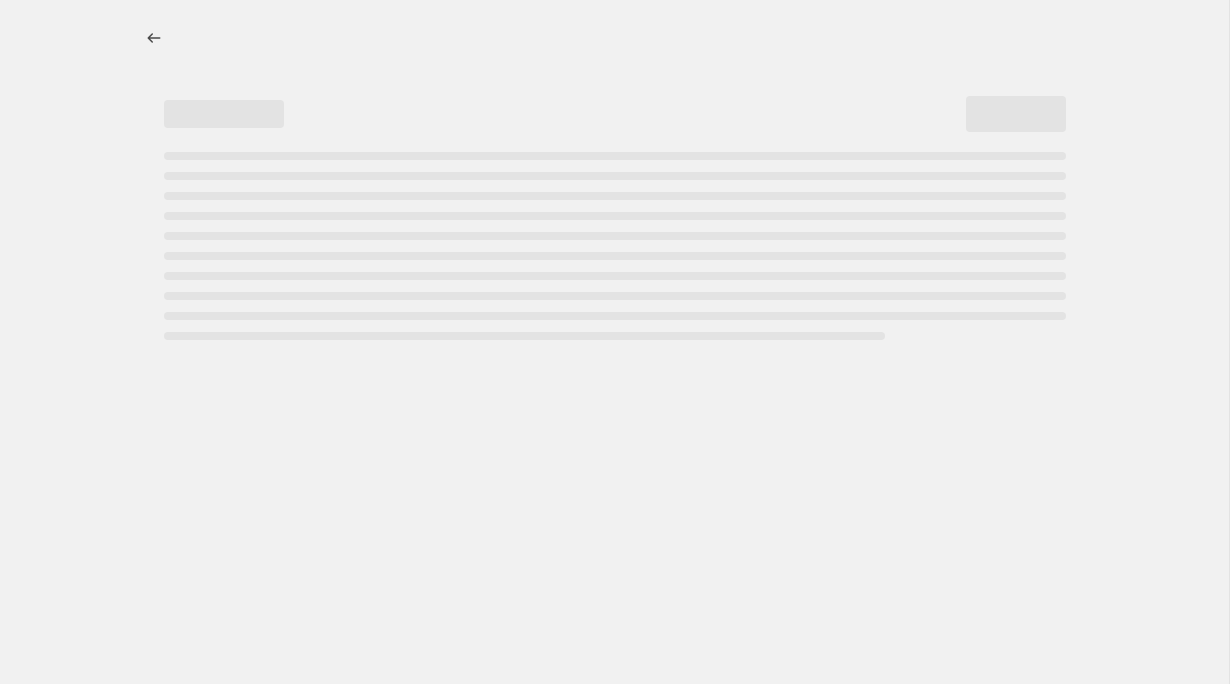 select on "percentage" 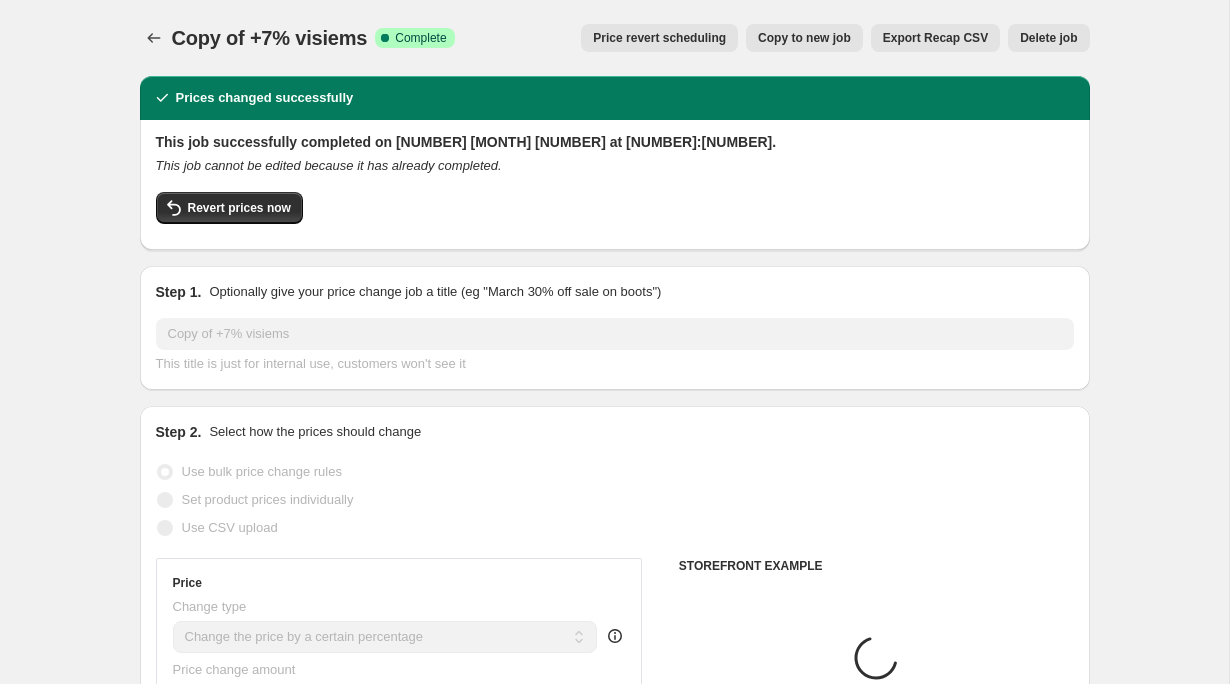 select on "vendor" 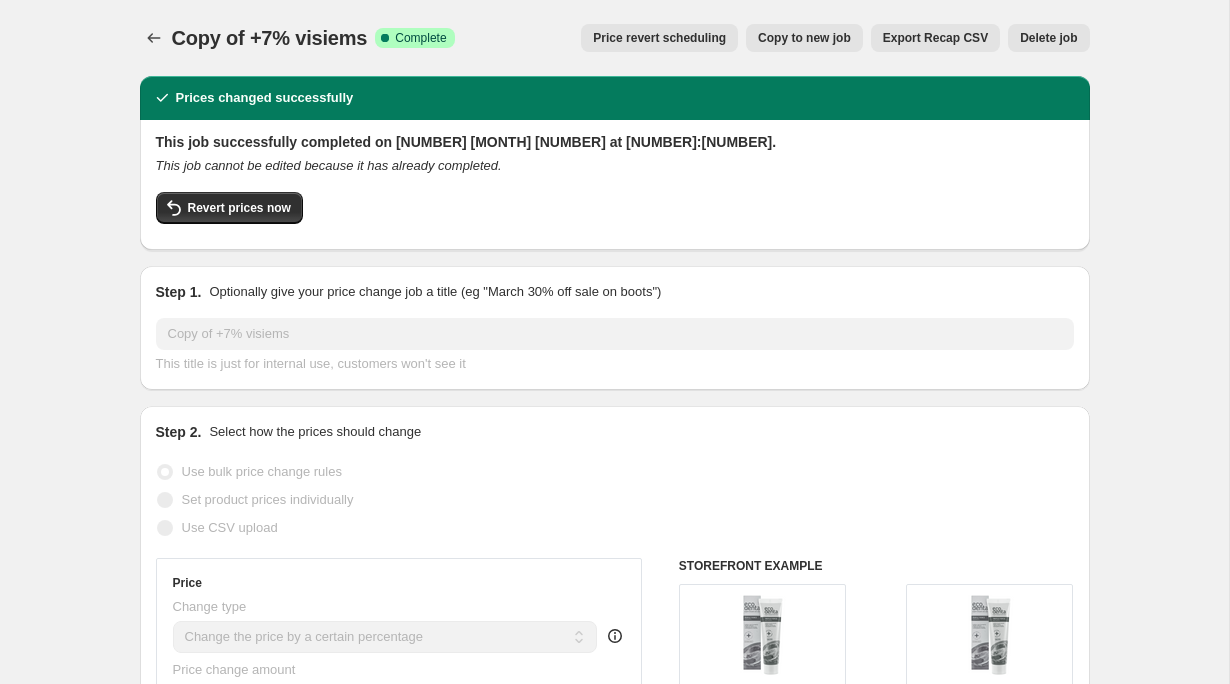 click on "Copy to new job" at bounding box center [804, 38] 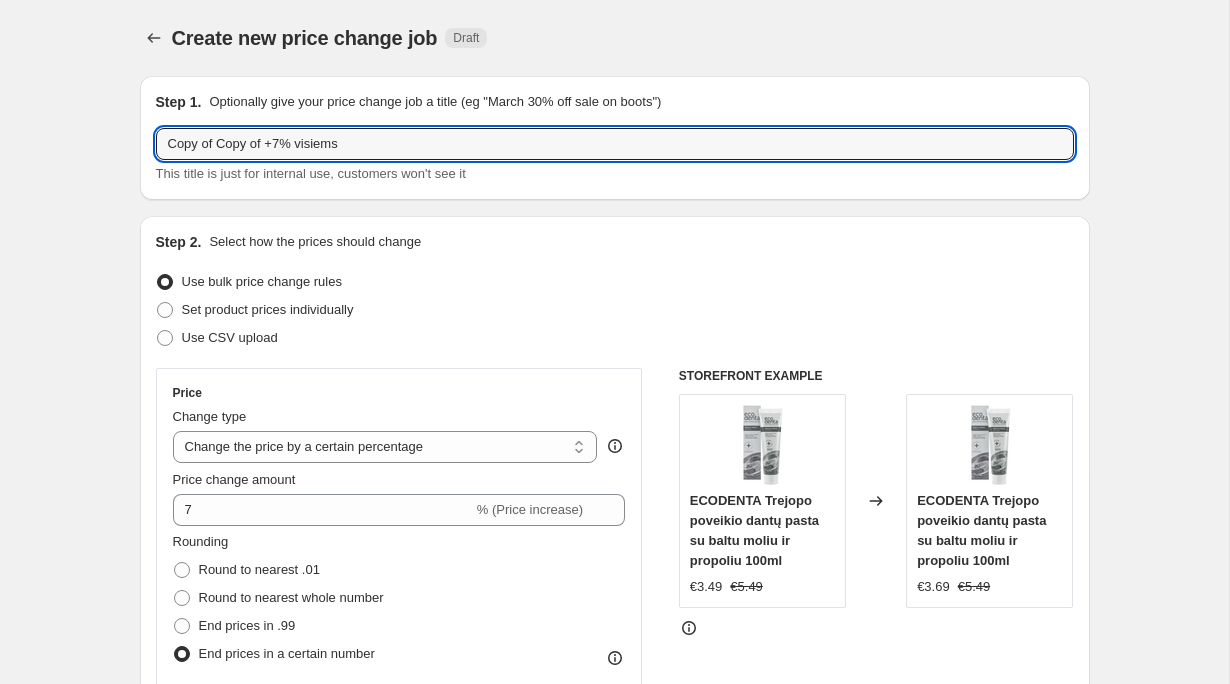 drag, startPoint x: 371, startPoint y: 137, endPoint x: 112, endPoint y: 137, distance: 259 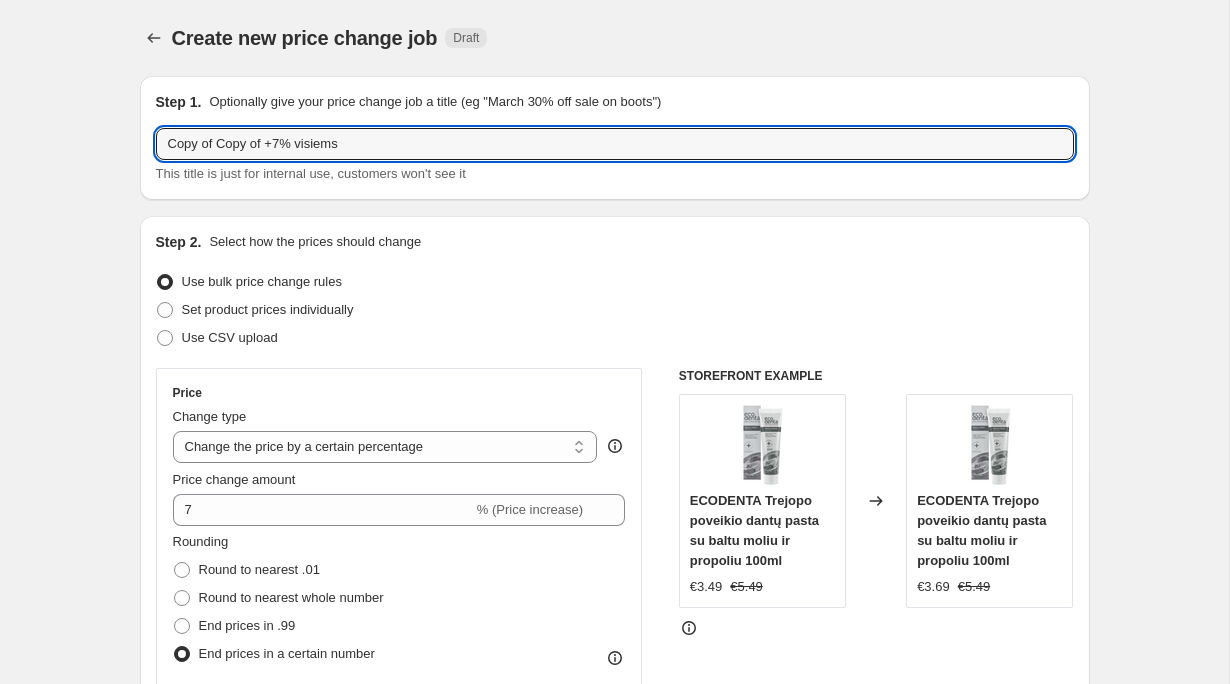 click on "Create new price change job. This page is ready Create new price change job Draft Step 1. Optionally give your price change job a title (eg "March 30% off sale on boots") Copy of Copy of +7% visiems This title is just for internal use, customers won't see it Step 2. Select how the prices should change Use bulk price change rules Set product prices individually Use CSV upload Price Change type Change the price to a certain amount Change the price by a certain amount Change the price by a certain percentage Change the price to the current compare at price (price before sale) Change the price by a certain amount relative to the compare at price Change the price by a certain percentage relative to the compare at price Don't change the price Change the price by a certain percentage relative to the cost per item Change price to certain cost margin Change the price by a certain percentage Price change amount 7 % (Price increase) Rounding Round to nearest .01 Round to nearest whole number End prices in .99 . * 9 .*9" at bounding box center (614, 1183) 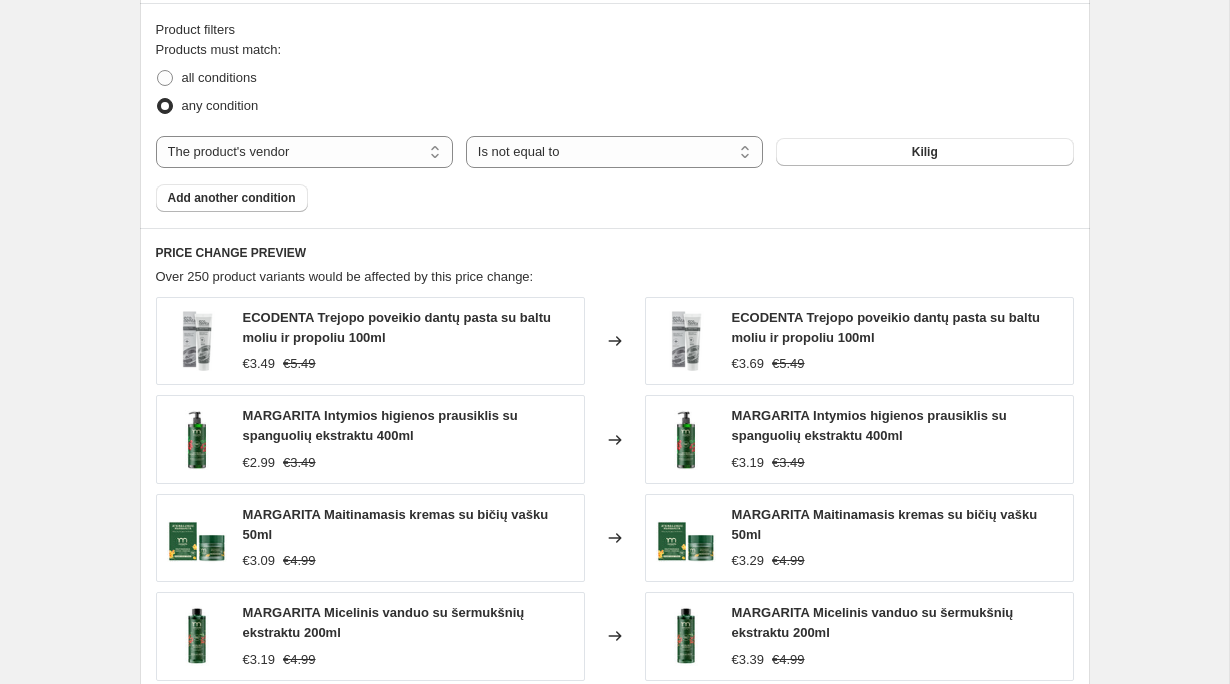 scroll, scrollTop: 1160, scrollLeft: 0, axis: vertical 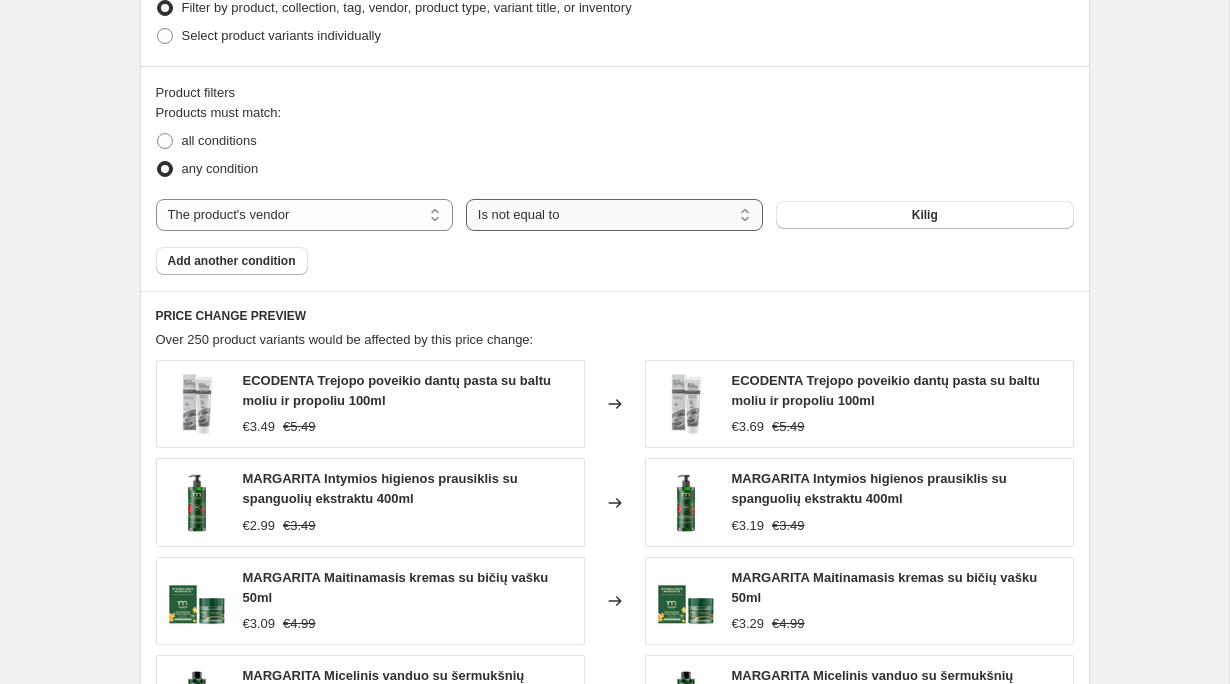 type on "Kilig +10%" 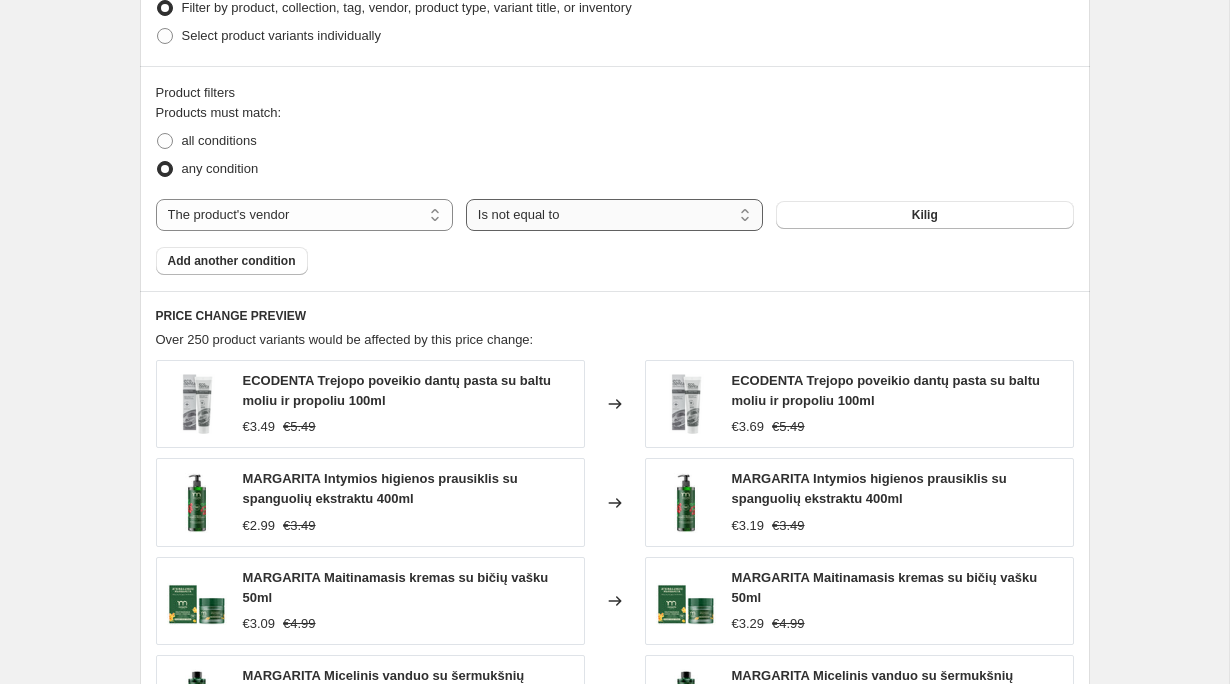 select on "equal" 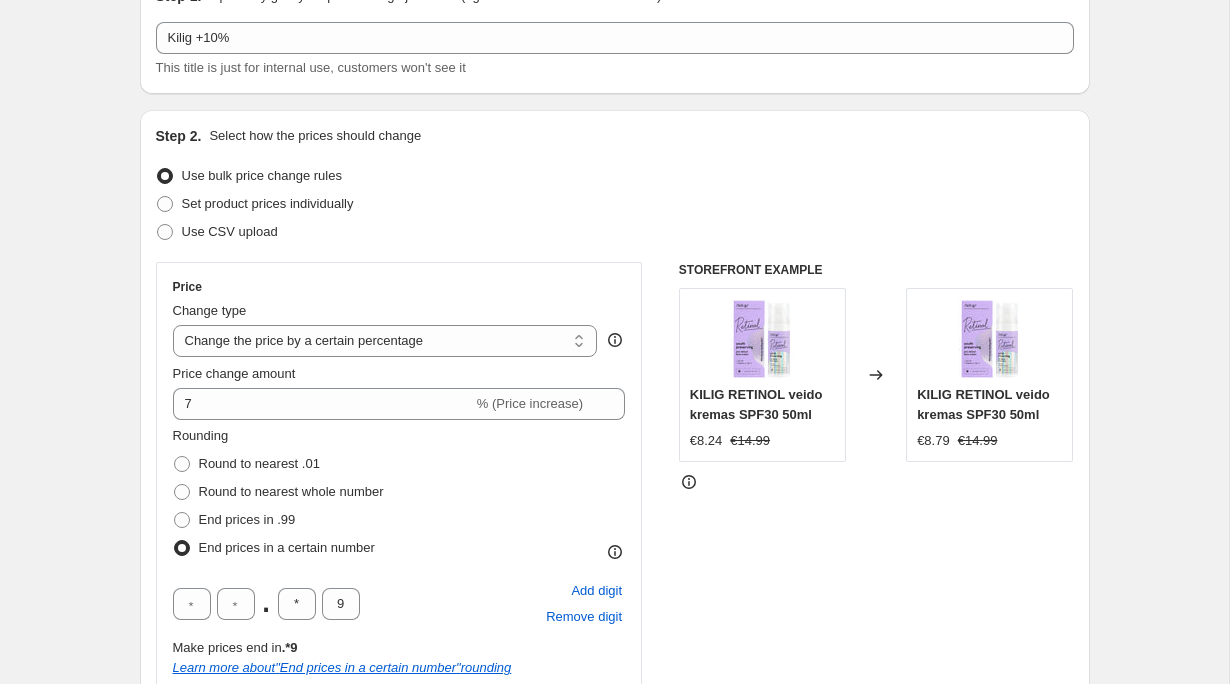 scroll, scrollTop: 241, scrollLeft: 0, axis: vertical 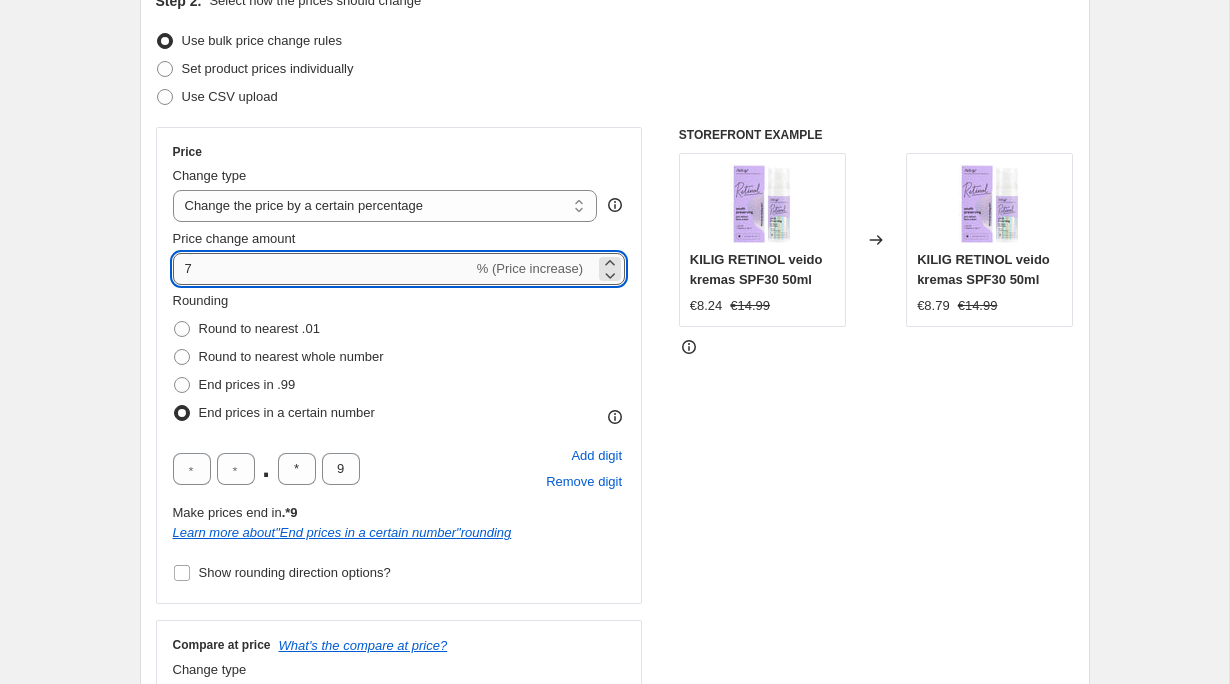 click on "7" at bounding box center (323, 269) 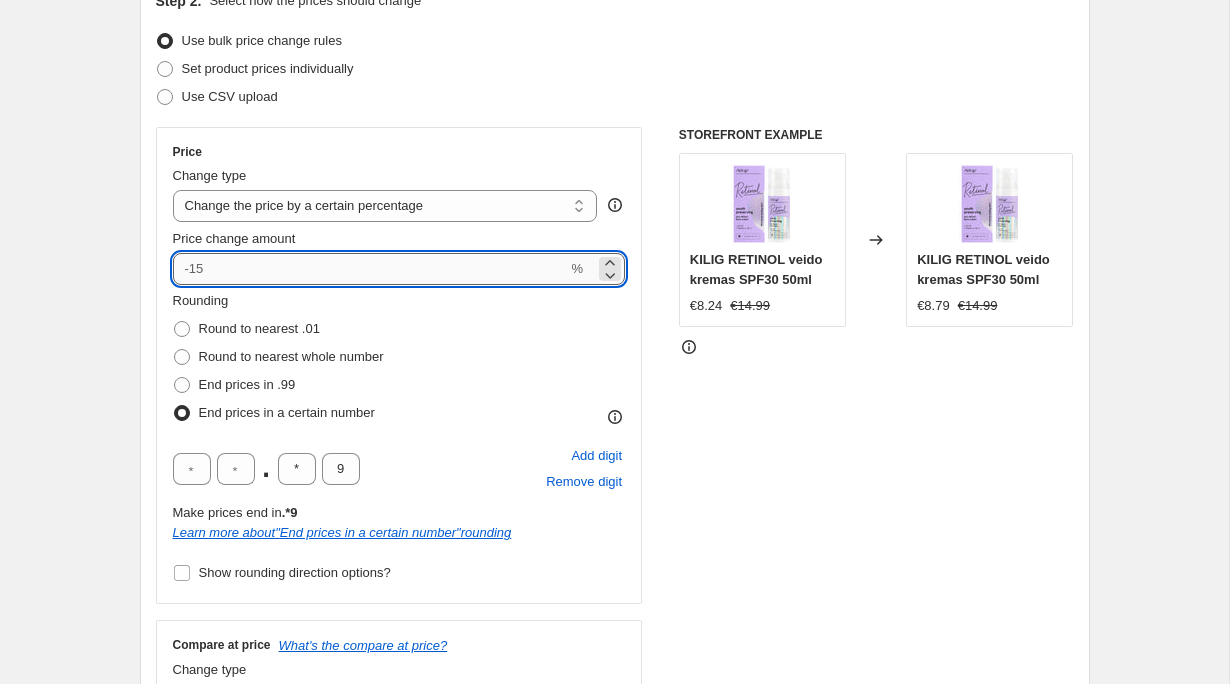 type on "1" 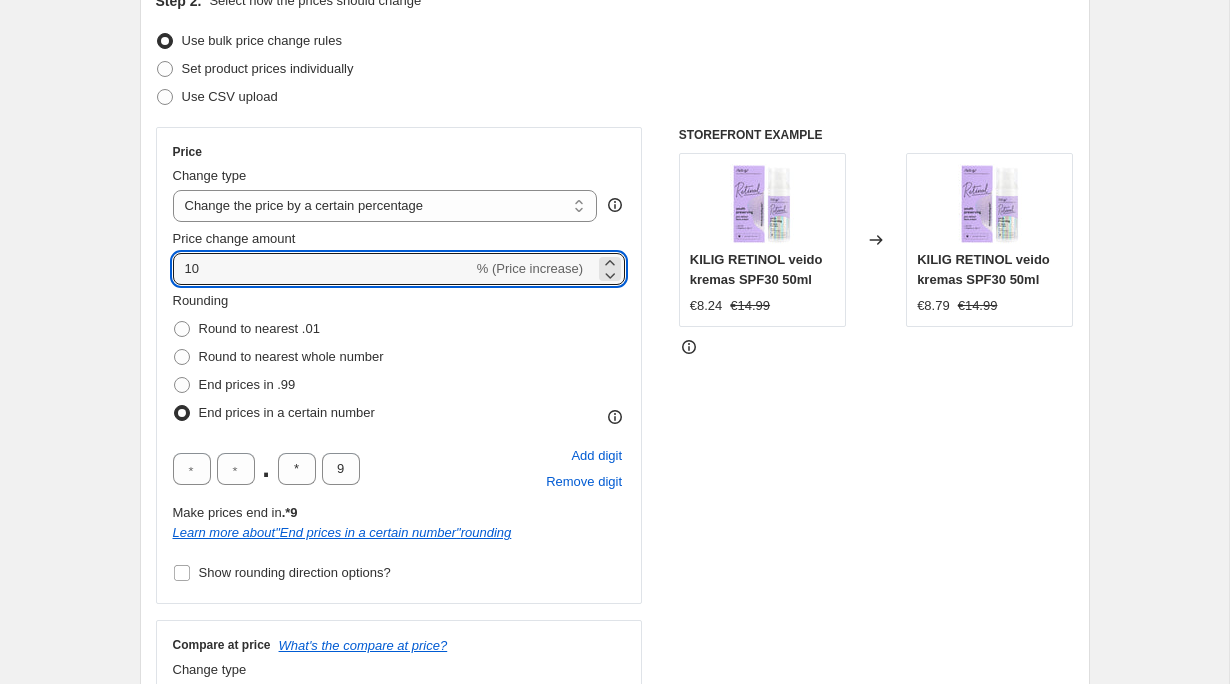 type on "10" 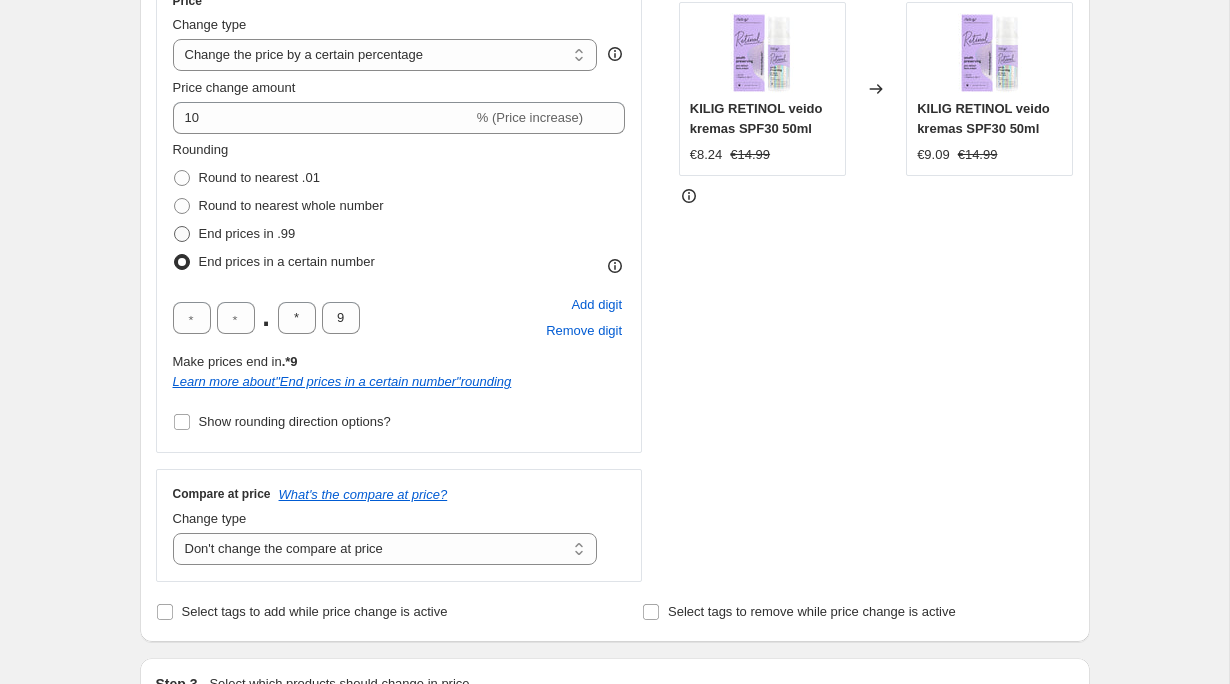 scroll, scrollTop: 388, scrollLeft: 0, axis: vertical 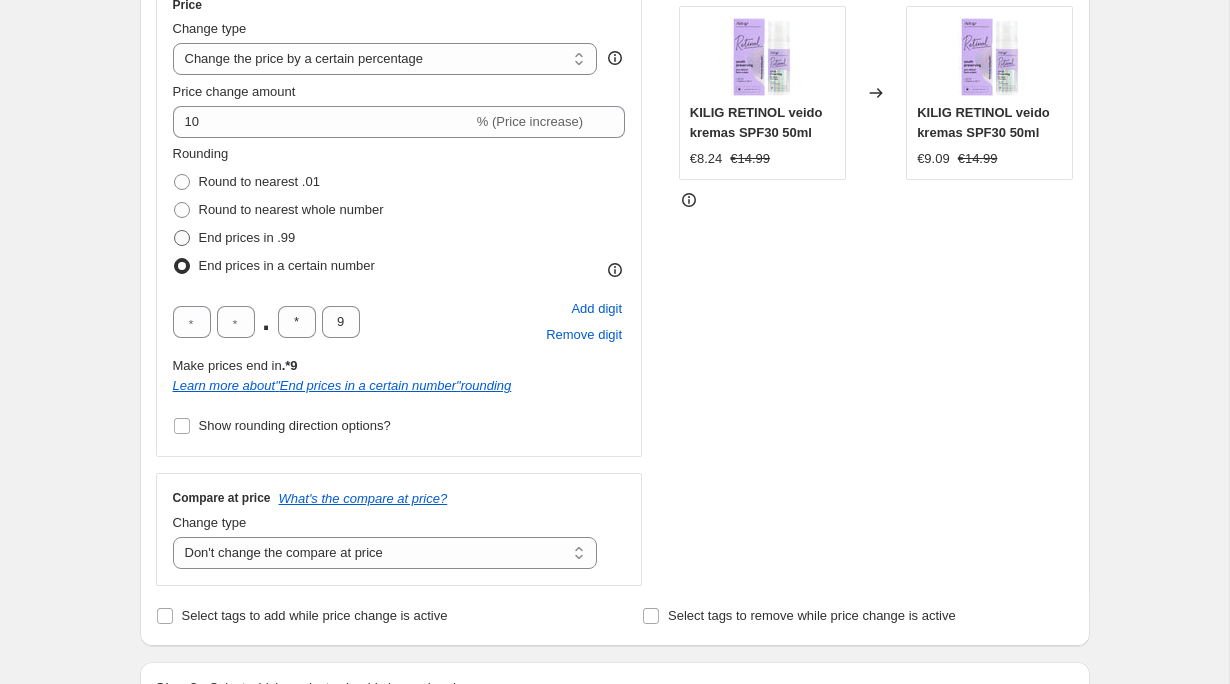 click on "End prices in .99" at bounding box center (247, 237) 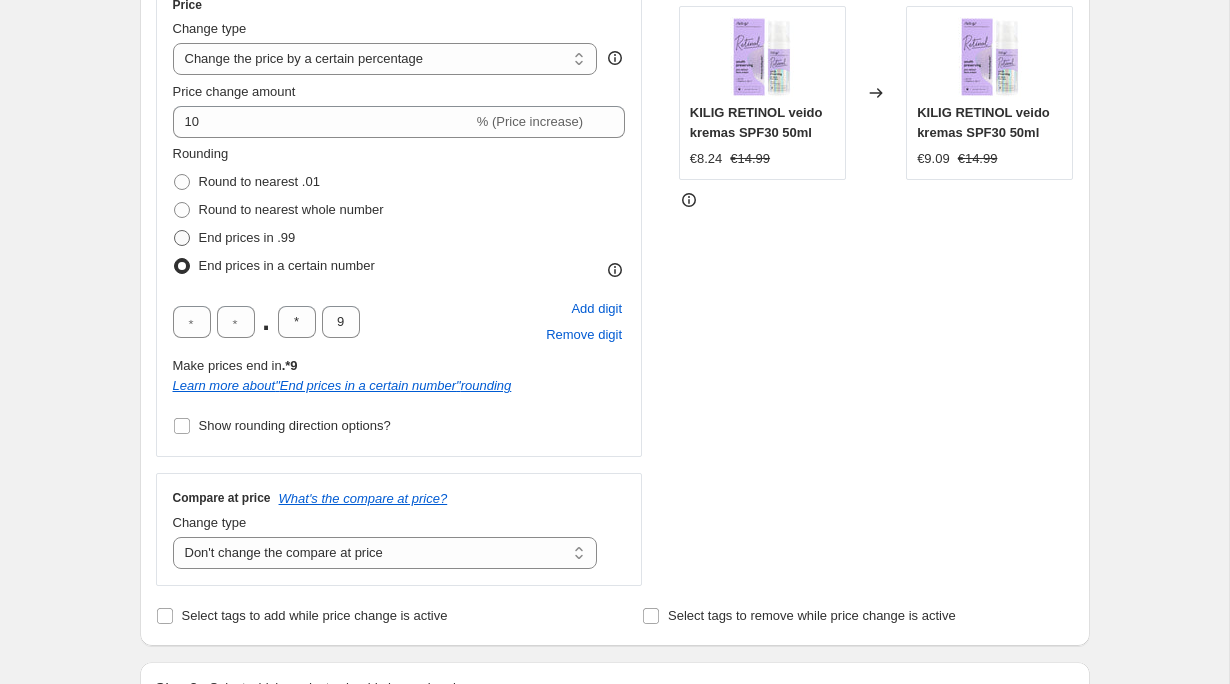 radio on "true" 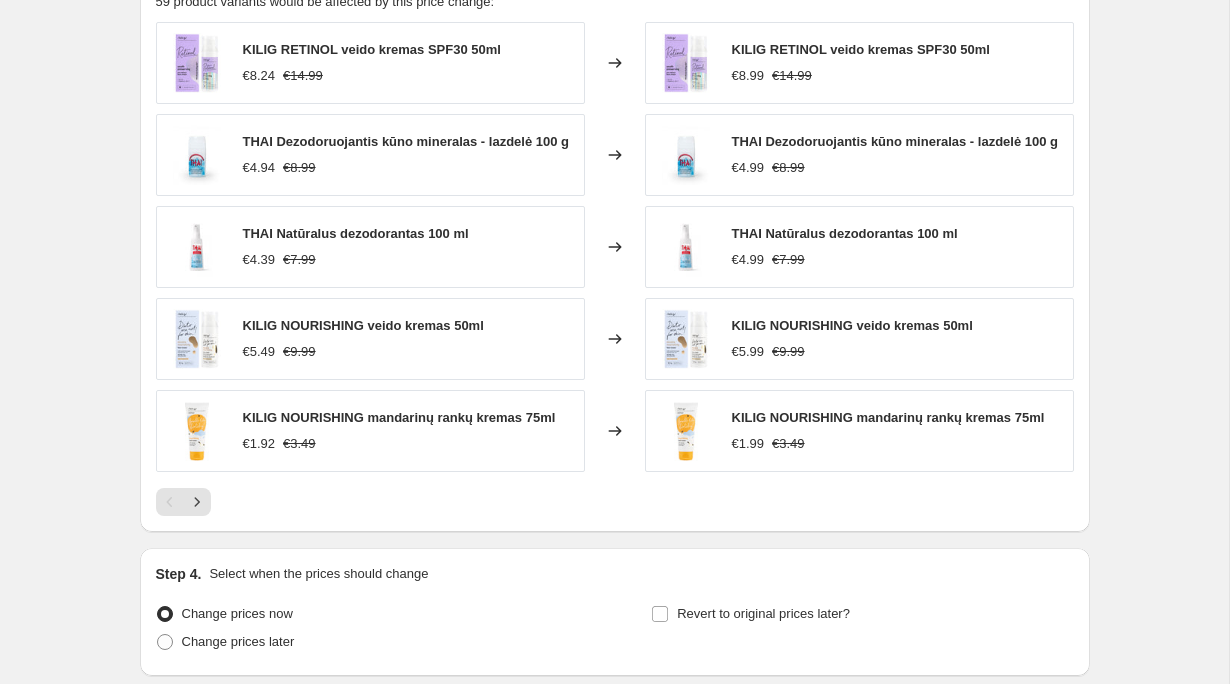 scroll, scrollTop: 1546, scrollLeft: 0, axis: vertical 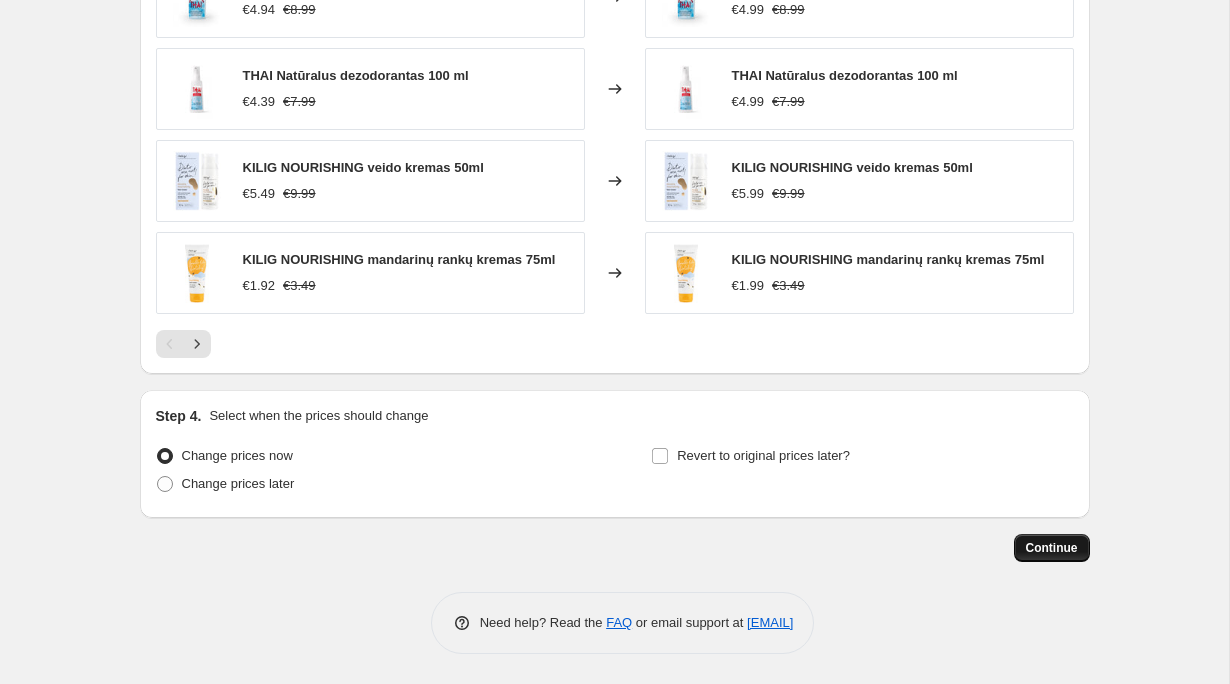 click on "Continue" at bounding box center [1052, 548] 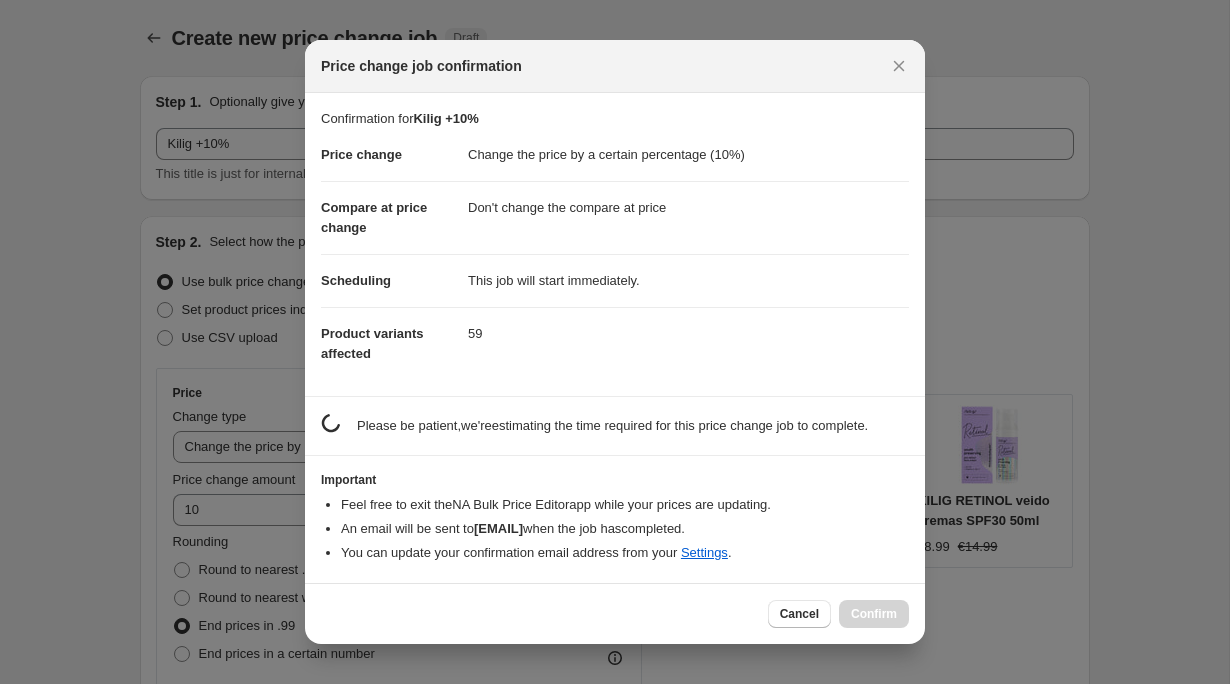 scroll, scrollTop: 1546, scrollLeft: 0, axis: vertical 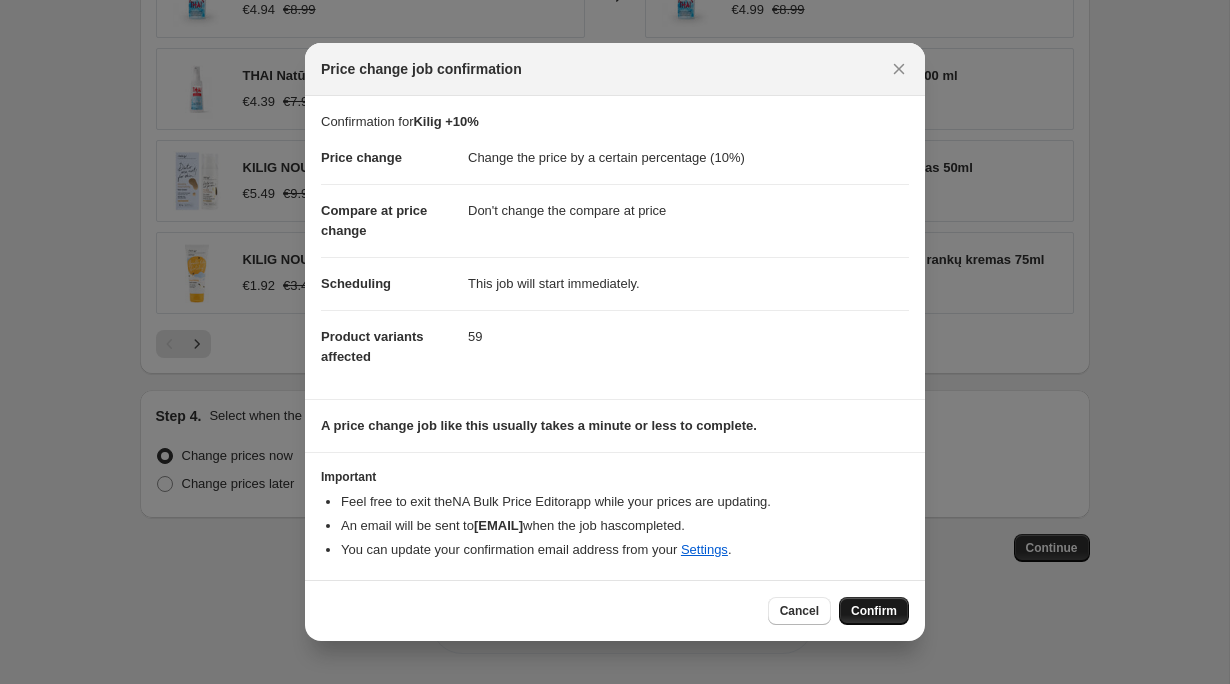 click on "Confirm" at bounding box center [874, 611] 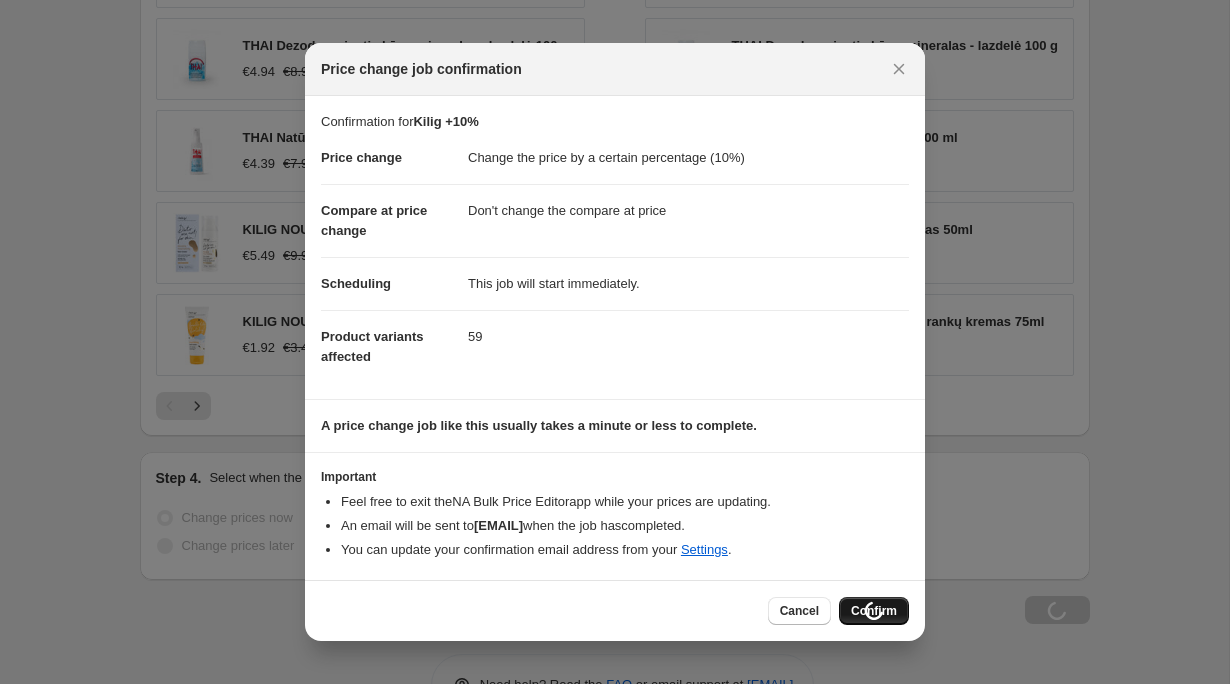 scroll, scrollTop: 1614, scrollLeft: 0, axis: vertical 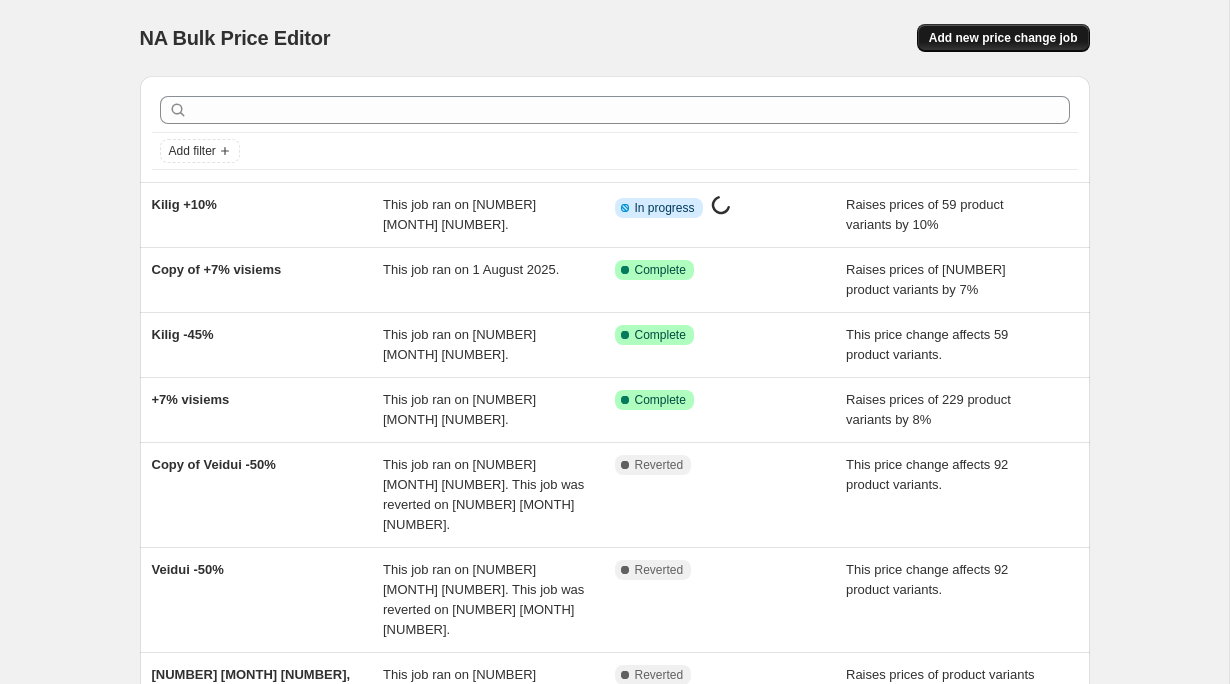 click on "Add new price change job" at bounding box center (1003, 38) 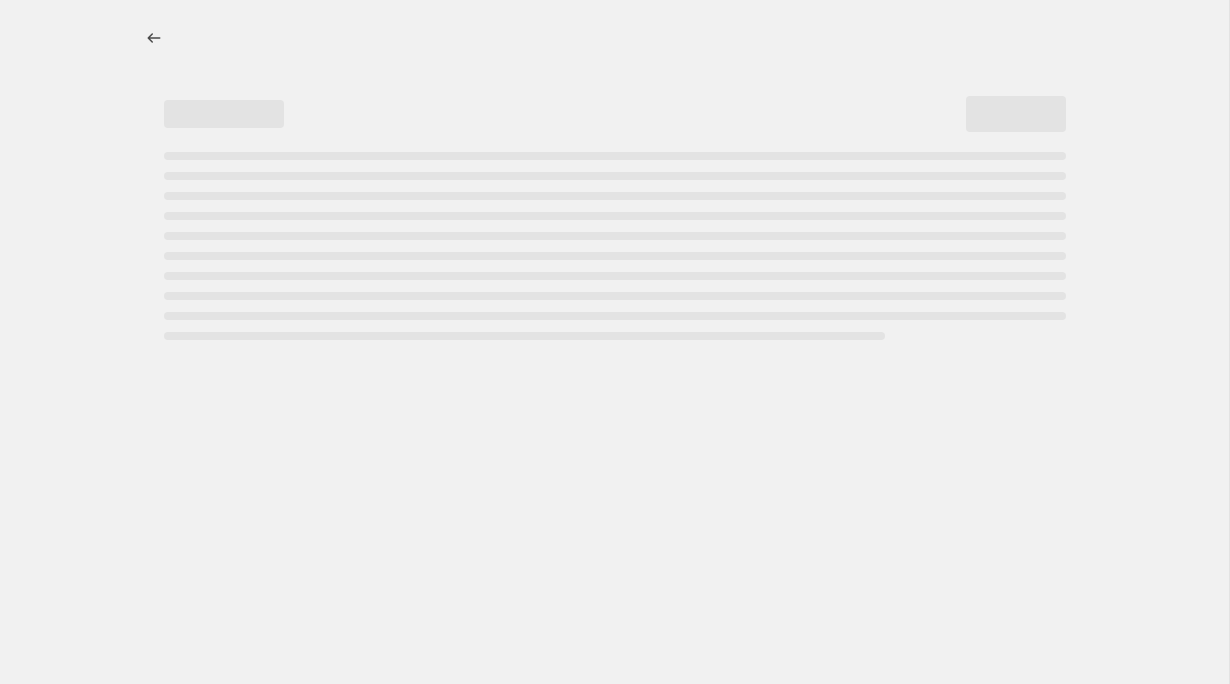 select on "percentage" 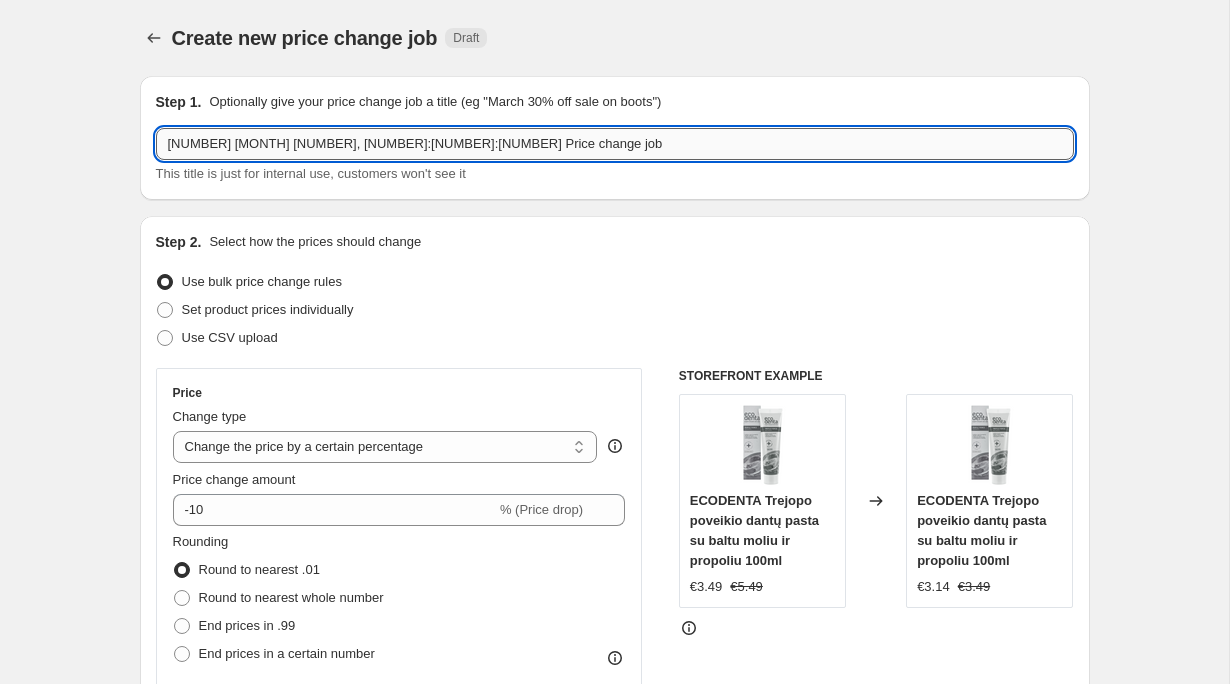 click on "[NUMBER] [MONTH] [NUMBER], [NUMBER]:[NUMBER]:[NUMBER] Price change job" at bounding box center (615, 144) 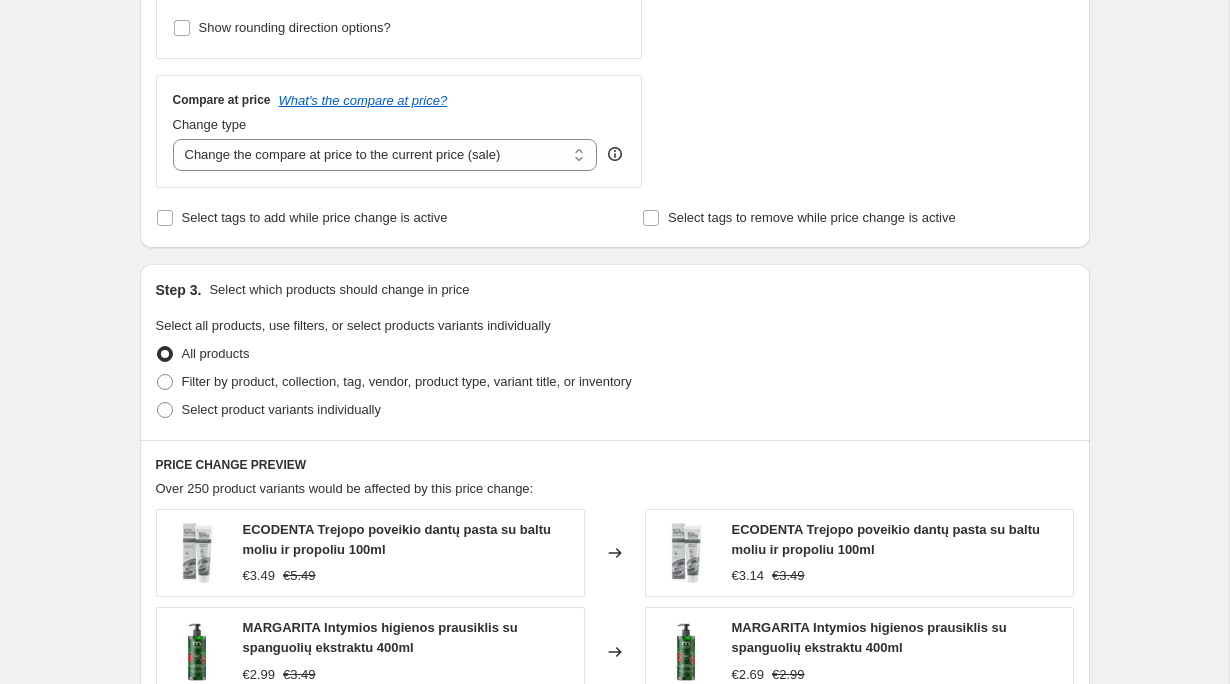 scroll, scrollTop: 676, scrollLeft: 0, axis: vertical 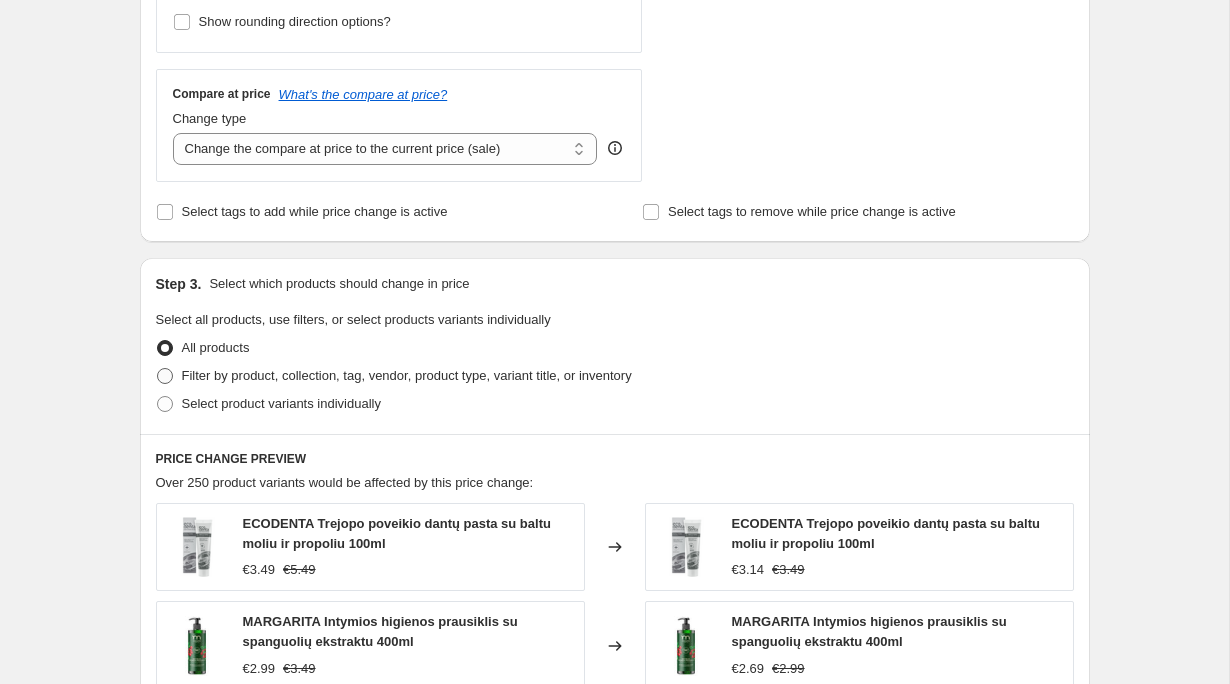 type on "Solidu 50%" 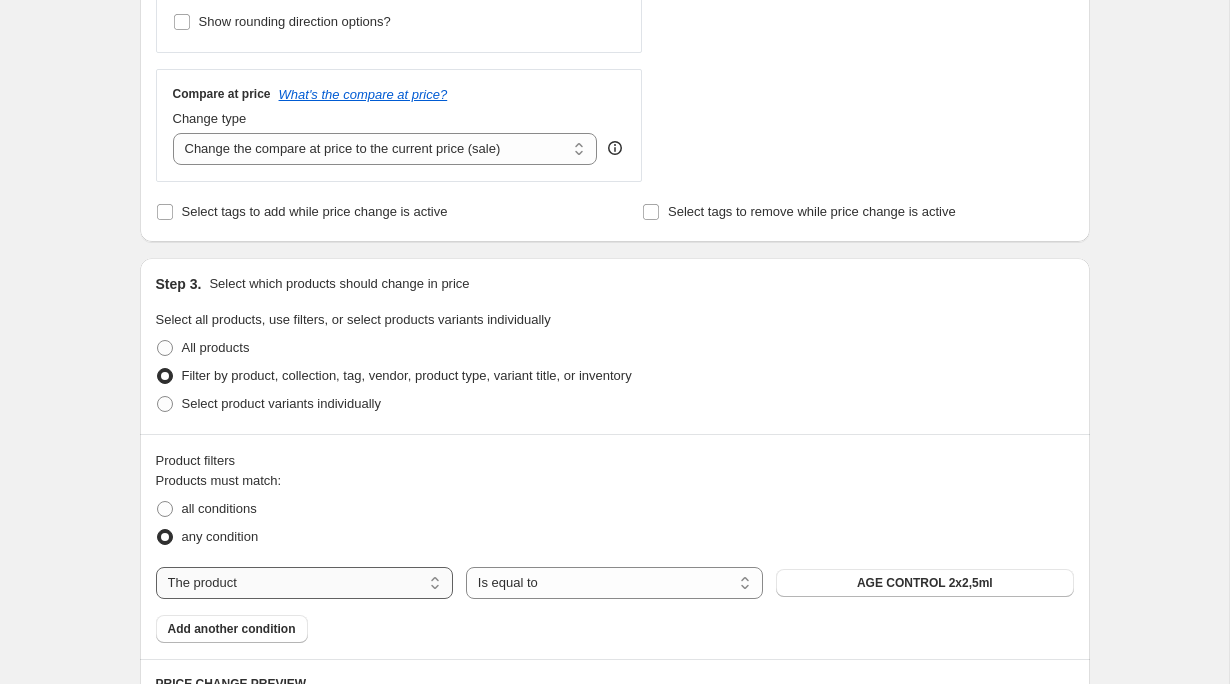 click on "The product The product's collection The product's tag The product's vendor The product's type The product's status The variant's title Inventory quantity" at bounding box center (304, 583) 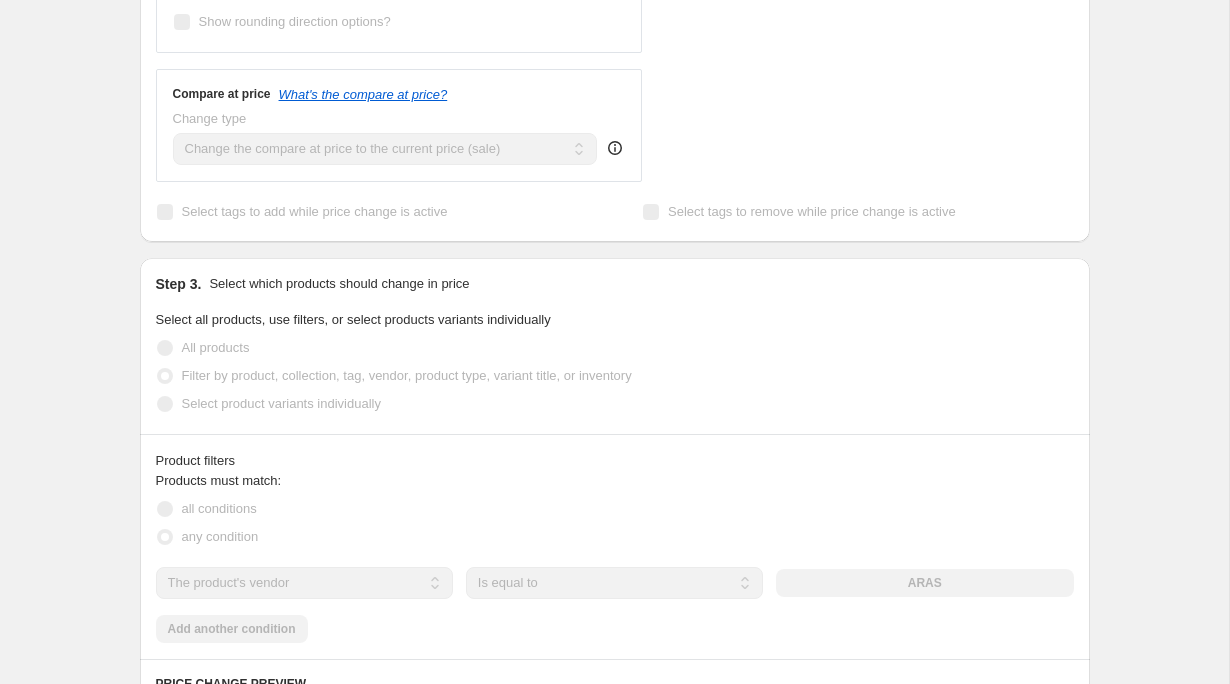scroll, scrollTop: 792, scrollLeft: 0, axis: vertical 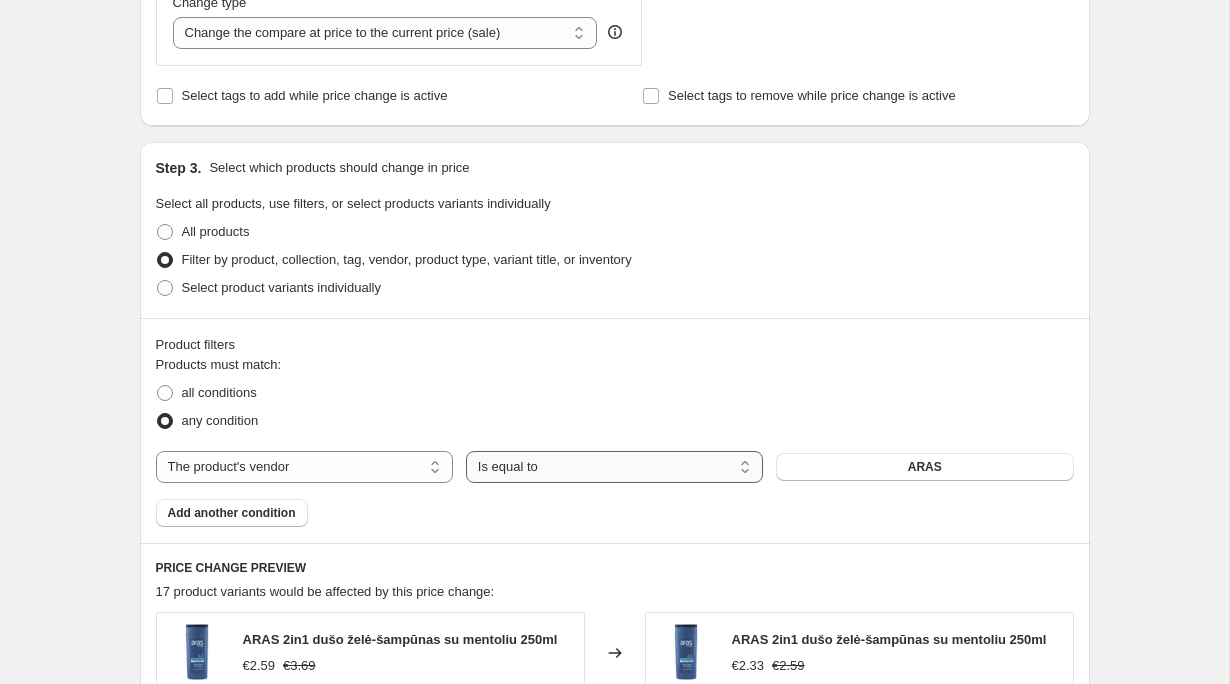 click on "Is equal to Is not equal to" at bounding box center (614, 467) 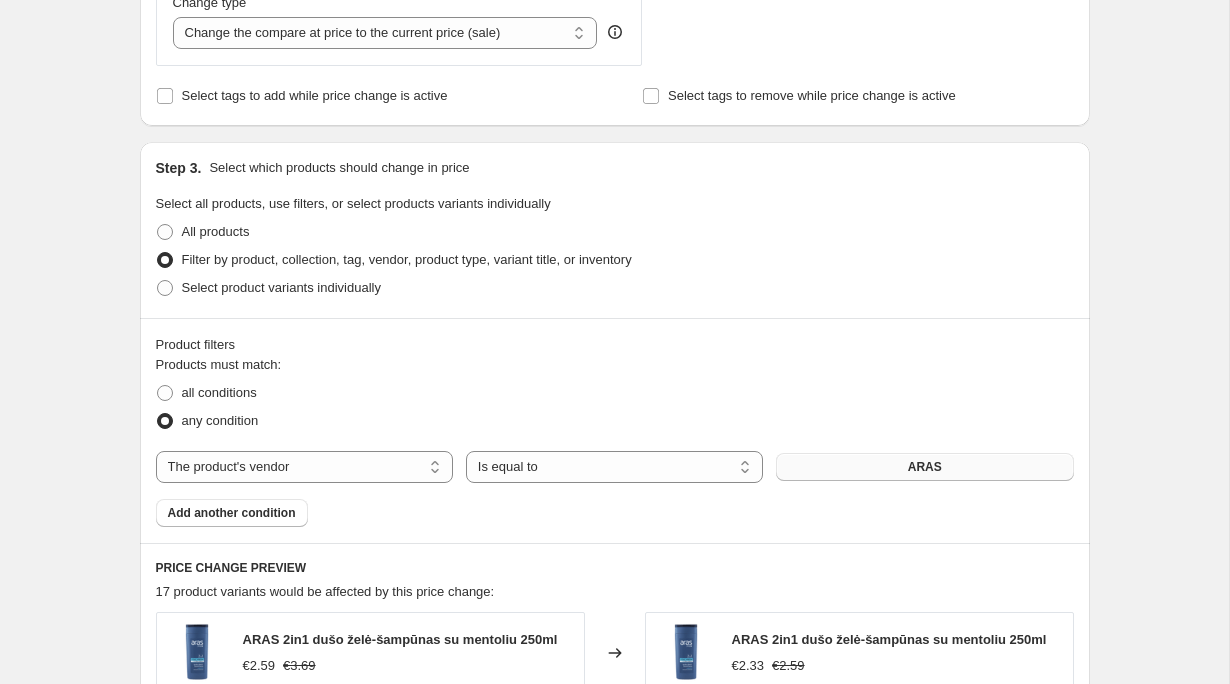 click on "ARAS" at bounding box center [924, 467] 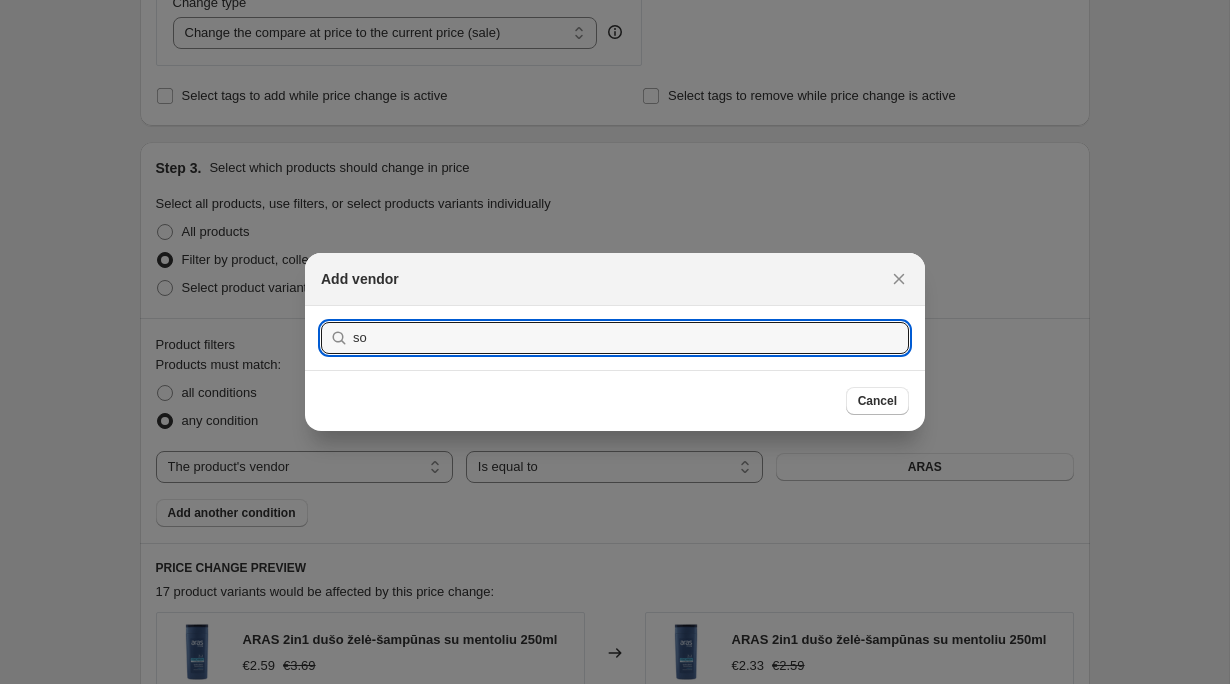 type on "sol" 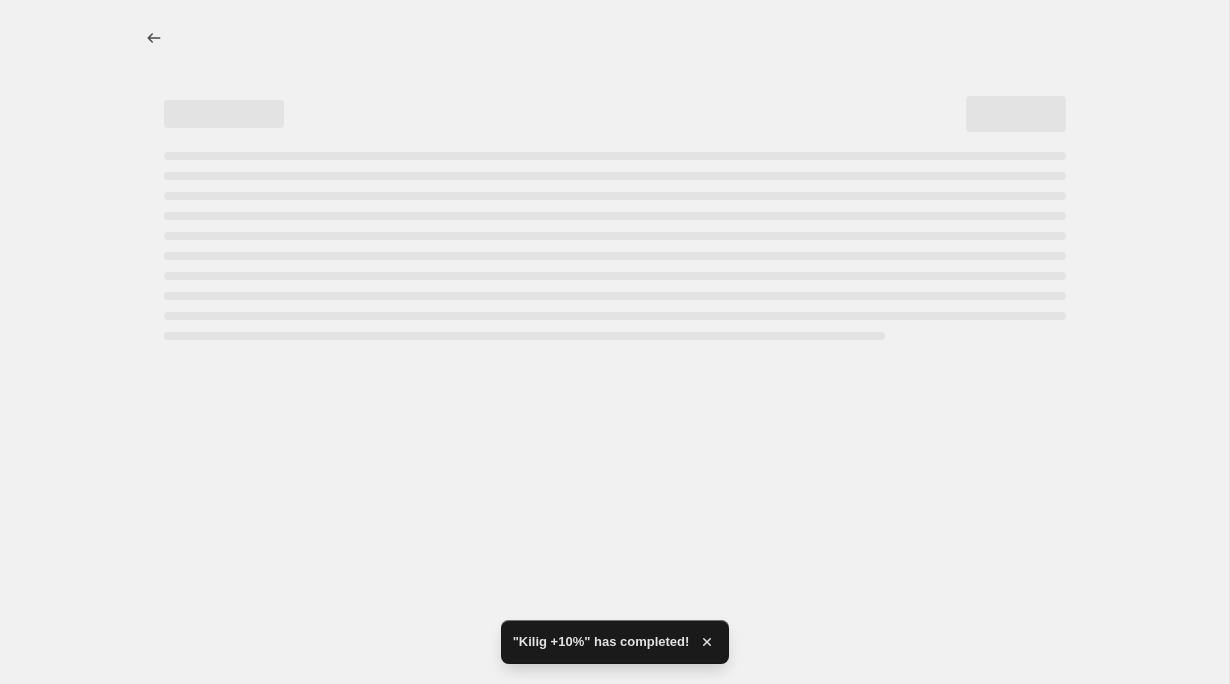 select on "percentage" 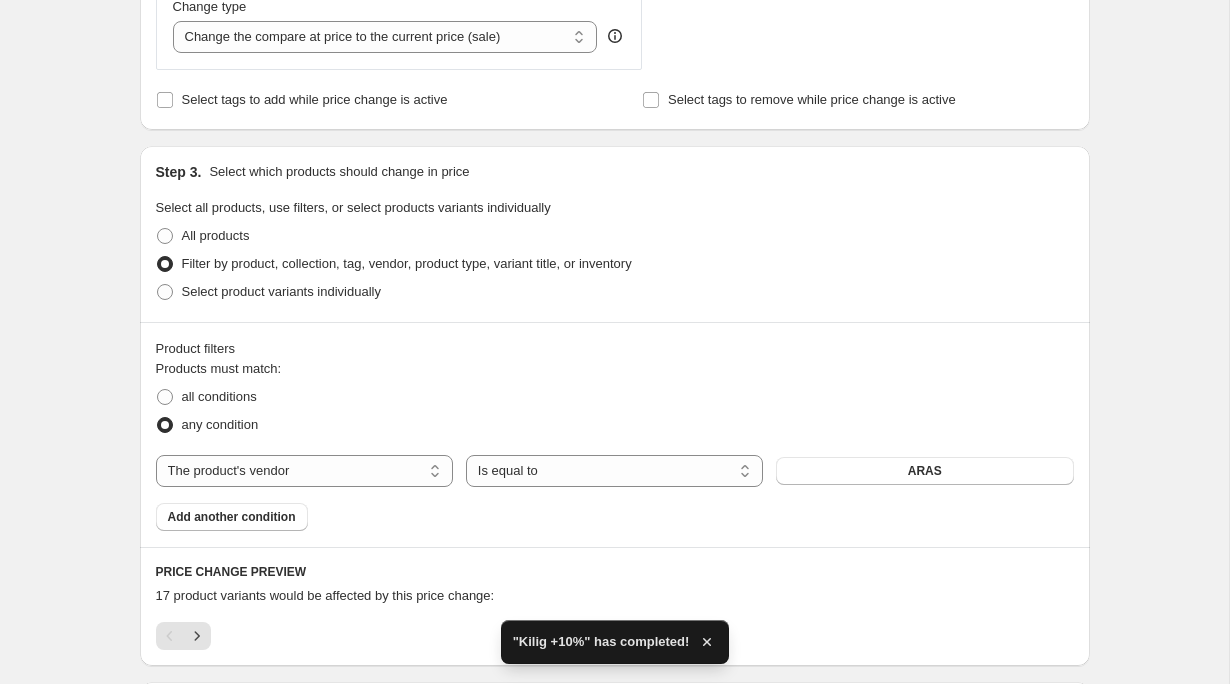 scroll, scrollTop: 1080, scrollLeft: 0, axis: vertical 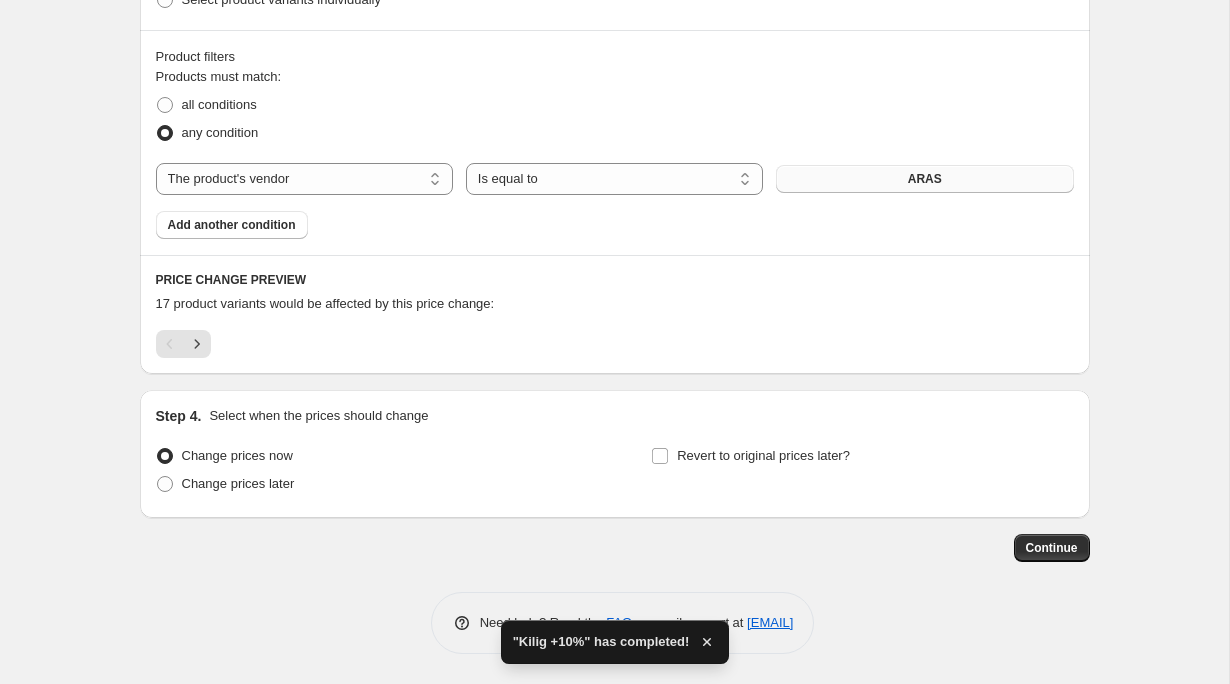 click on "ARAS" at bounding box center (924, 179) 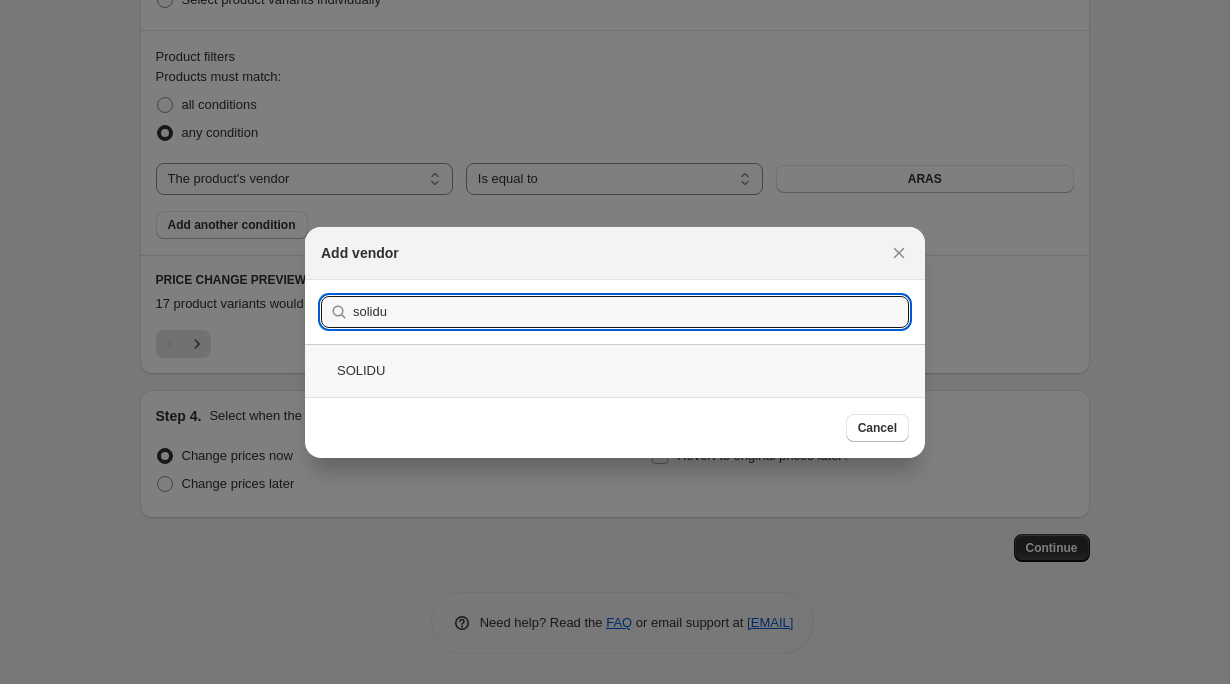 type on "solidu" 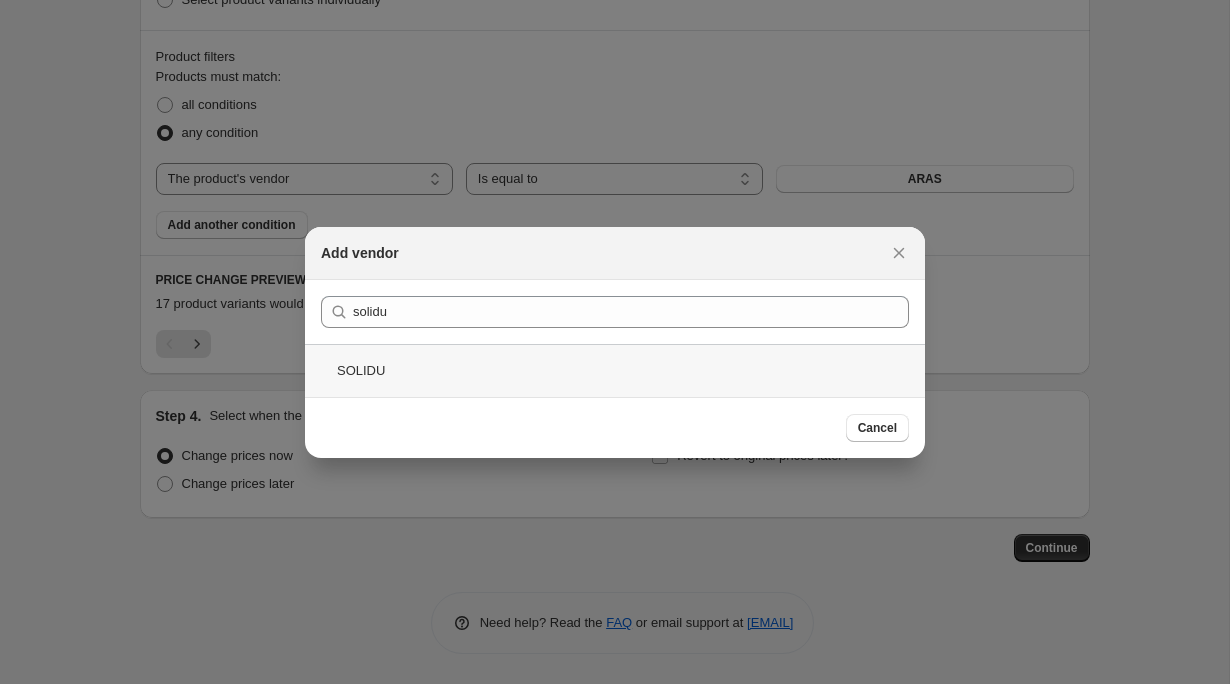 click on "SOLIDU" at bounding box center [615, 370] 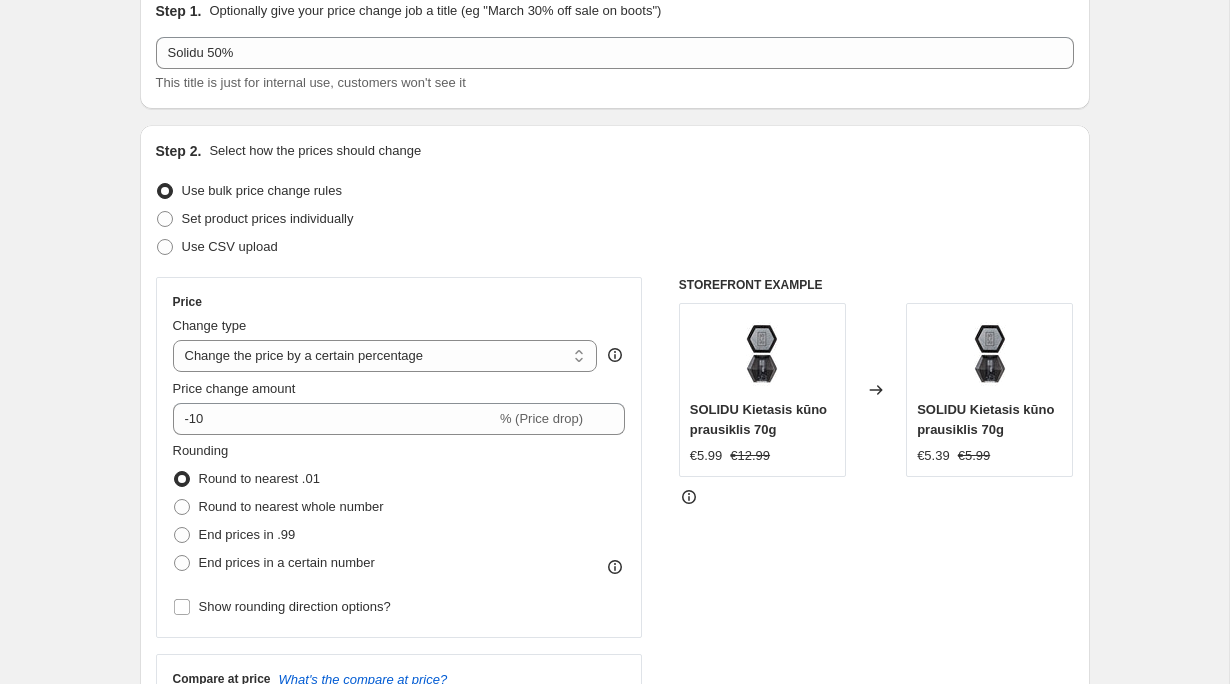 scroll, scrollTop: 144, scrollLeft: 0, axis: vertical 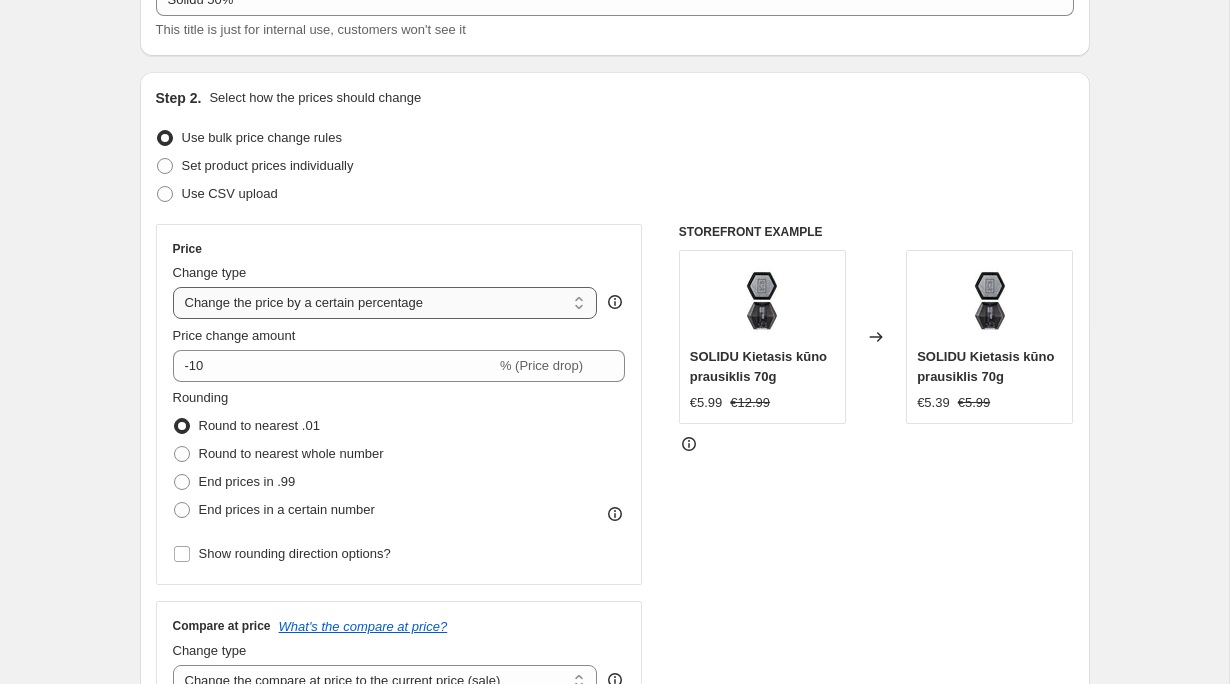 click on "Change the price to a certain amount Change the price by a certain amount Change the price by a certain percentage Change the price to the current compare at price (price before sale) Change the price by a certain amount relative to the compare at price Change the price by a certain percentage relative to the compare at price Don't change the price Change the price by a certain percentage relative to the cost per item Change price to certain cost margin" at bounding box center [385, 303] 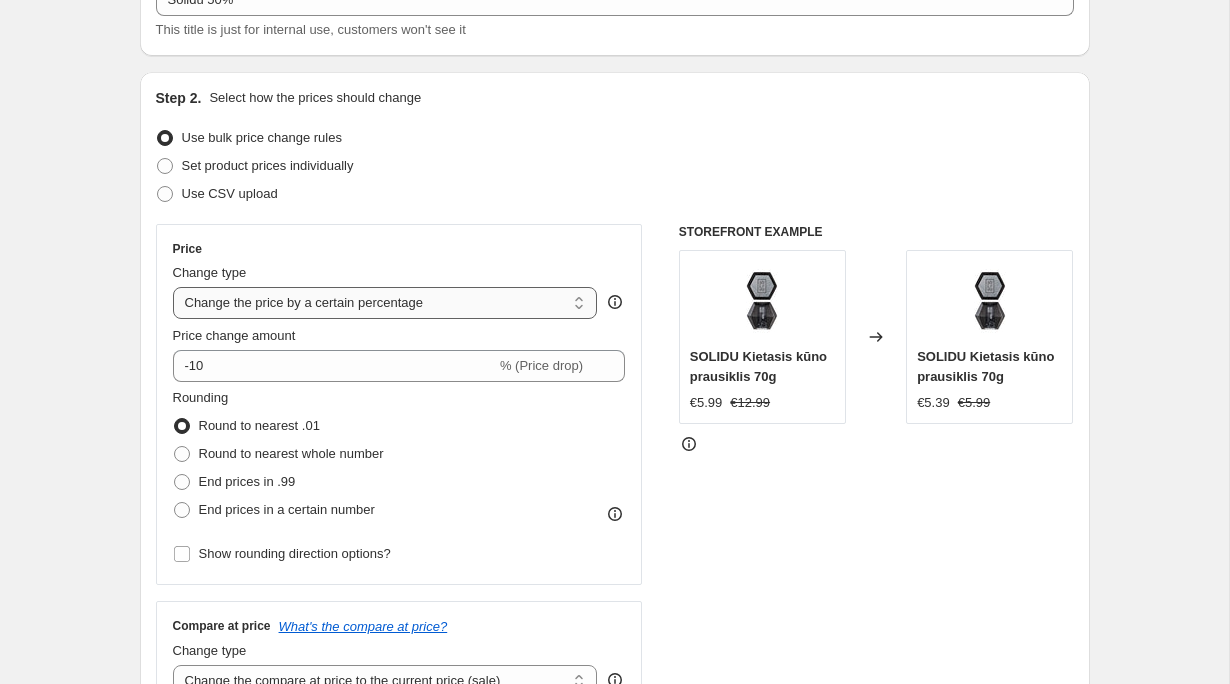 select on "bcap" 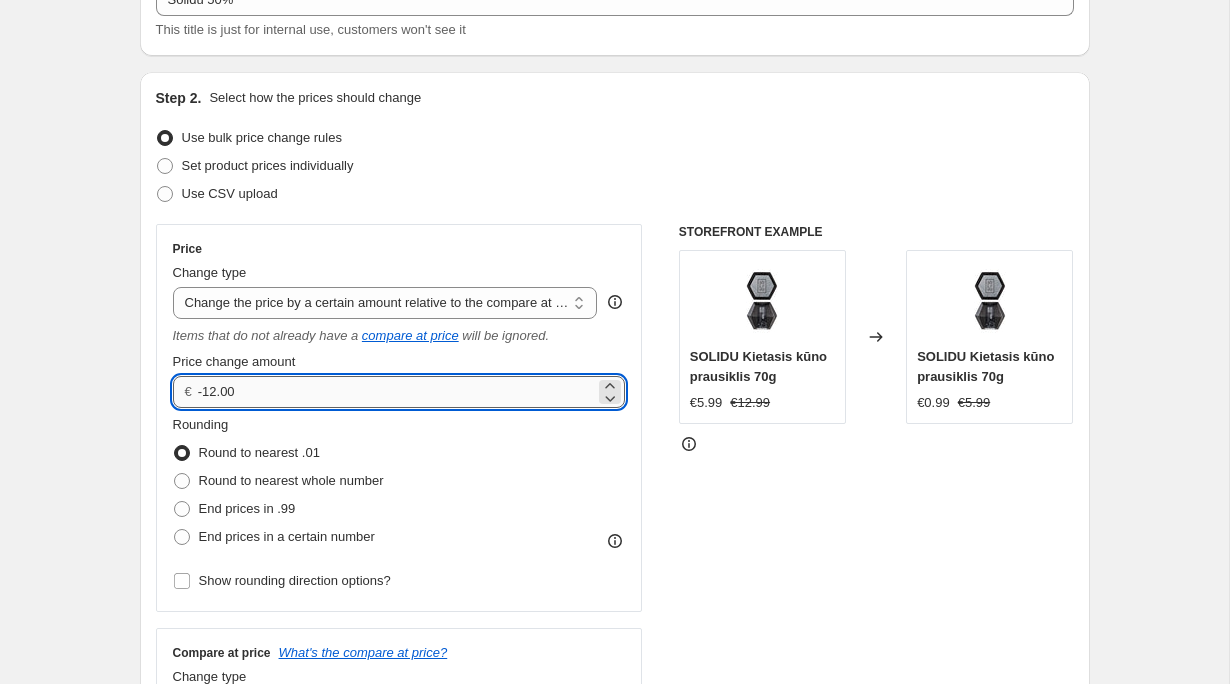 click on "-12.00" at bounding box center (396, 392) 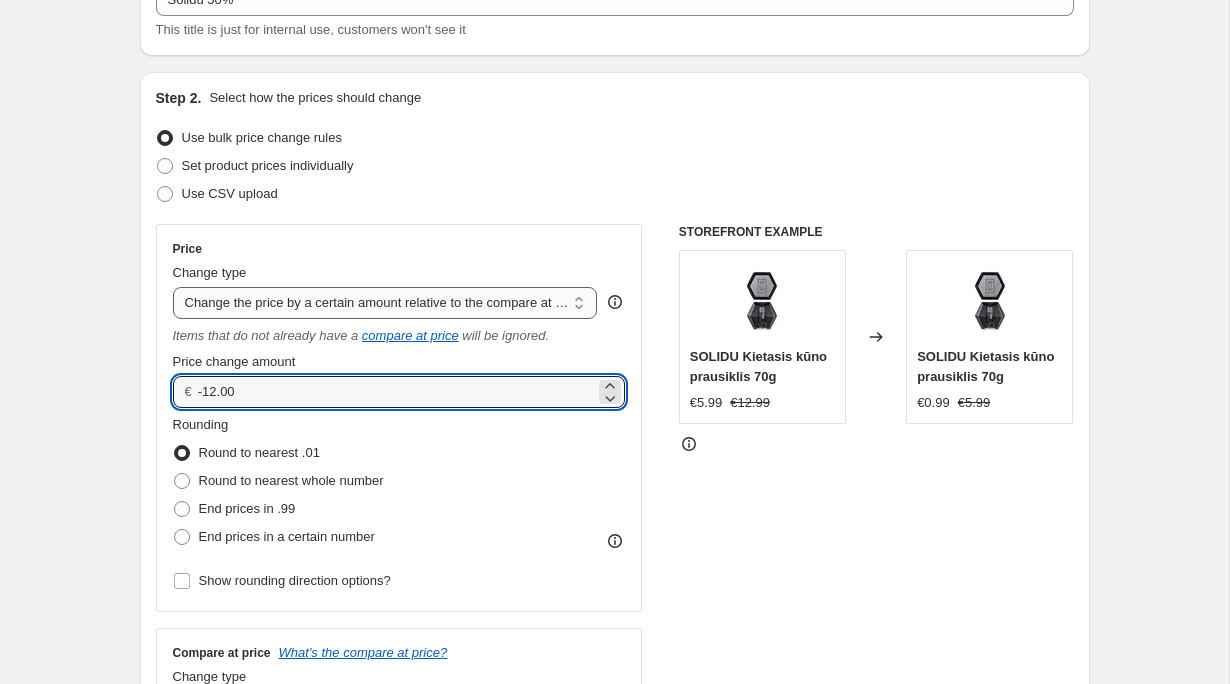 click on "Change the price to a certain amount Change the price by a certain amount Change the price by a certain percentage Change the price to the current compare at price (price before sale) Change the price by a certain amount relative to the compare at price Change the price by a certain percentage relative to the compare at price Don't change the price Change the price by a certain percentage relative to the cost per item Change price to certain cost margin" at bounding box center [385, 303] 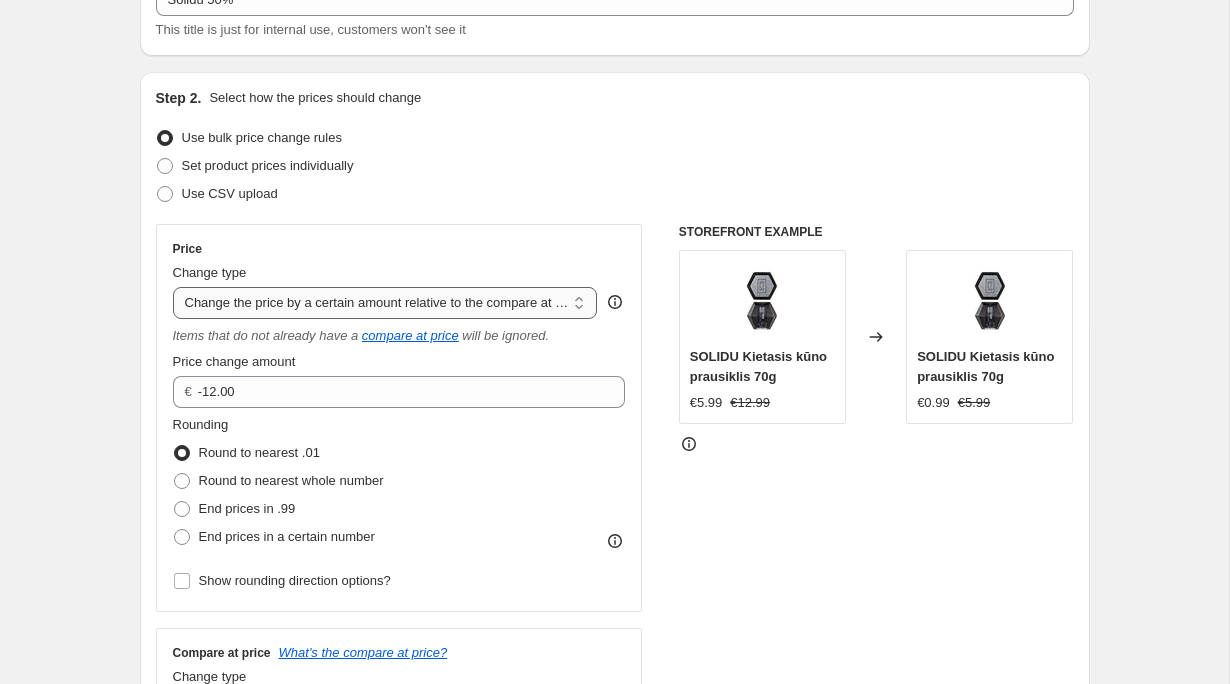 select on "pcap" 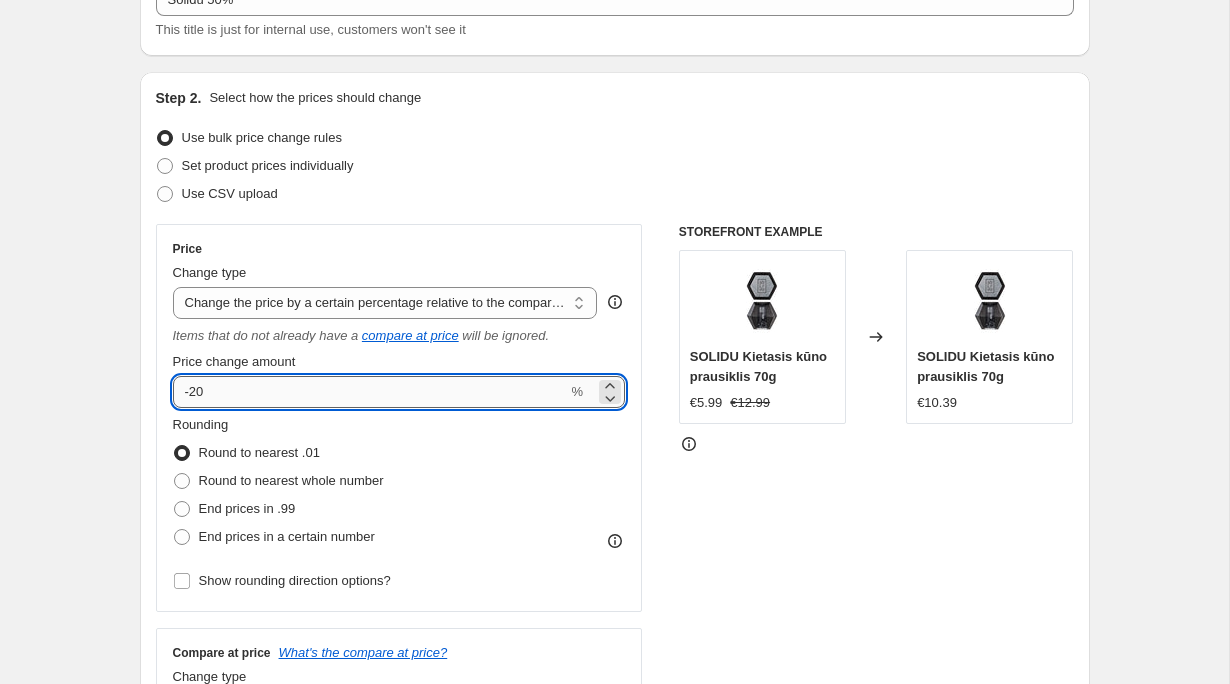 click on "-20" at bounding box center (370, 392) 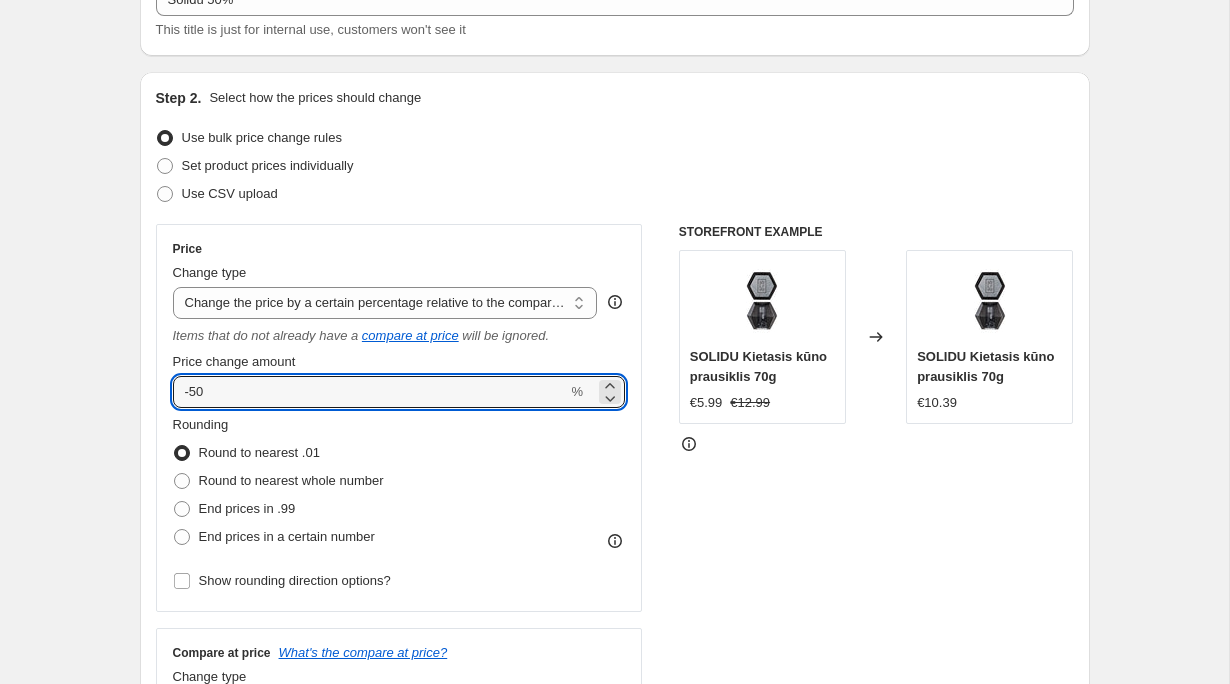 type on "-50" 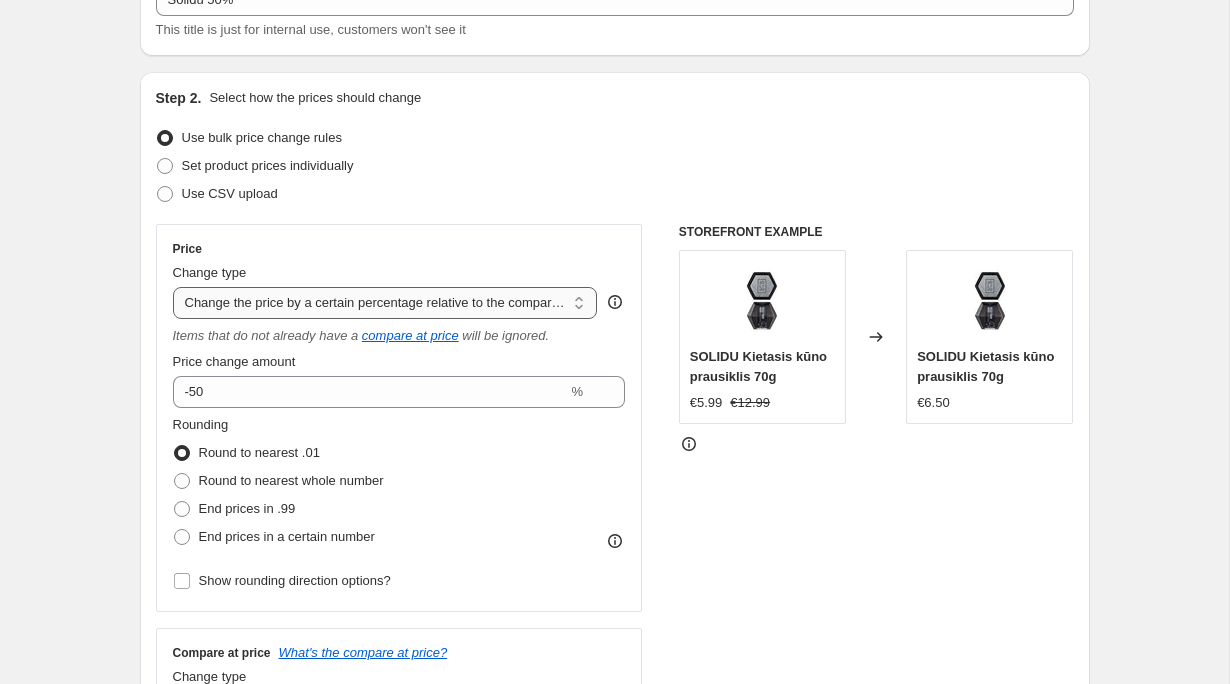 click on "Change the price to a certain amount Change the price by a certain amount Change the price by a certain percentage Change the price to the current compare at price (price before sale) Change the price by a certain amount relative to the compare at price Change the price by a certain percentage relative to the compare at price Don't change the price Change the price by a certain percentage relative to the cost per item Change price to certain cost margin" at bounding box center [385, 303] 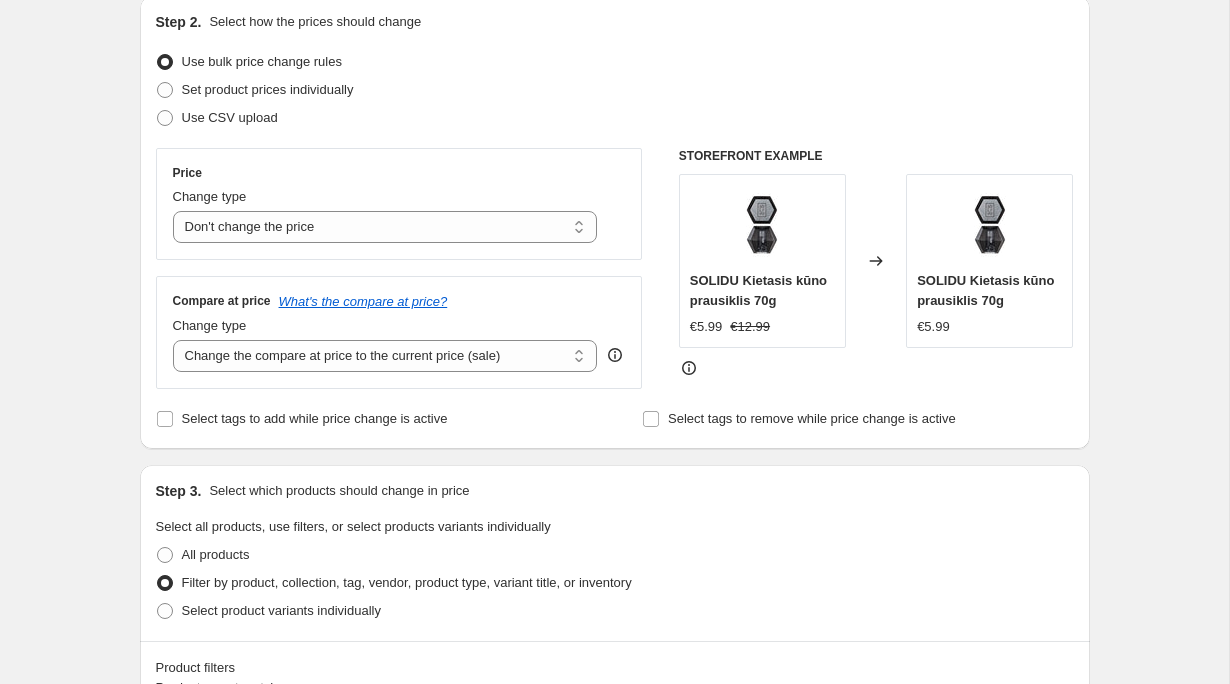 scroll, scrollTop: 243, scrollLeft: 0, axis: vertical 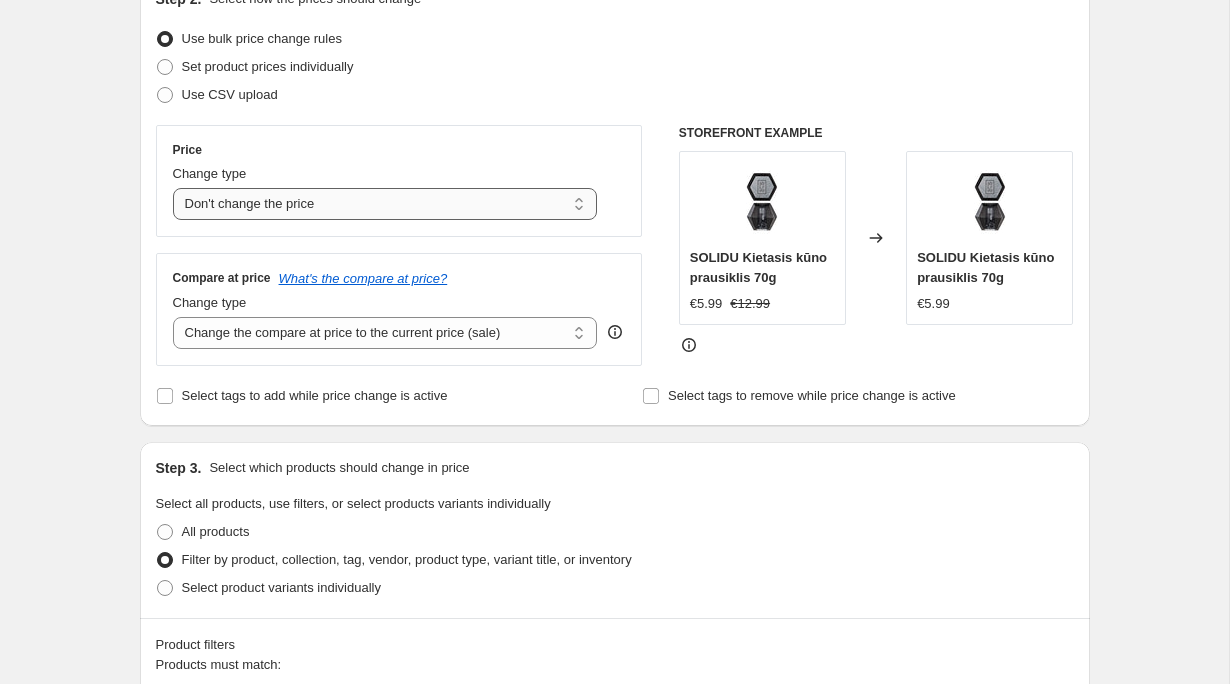 click on "Change the price to a certain amount Change the price by a certain amount Change the price by a certain percentage Change the price to the current compare at price (price before sale) Change the price by a certain amount relative to the compare at price Change the price by a certain percentage relative to the compare at price Don't change the price Change the price by a certain percentage relative to the cost per item Change price to certain cost margin" at bounding box center [385, 204] 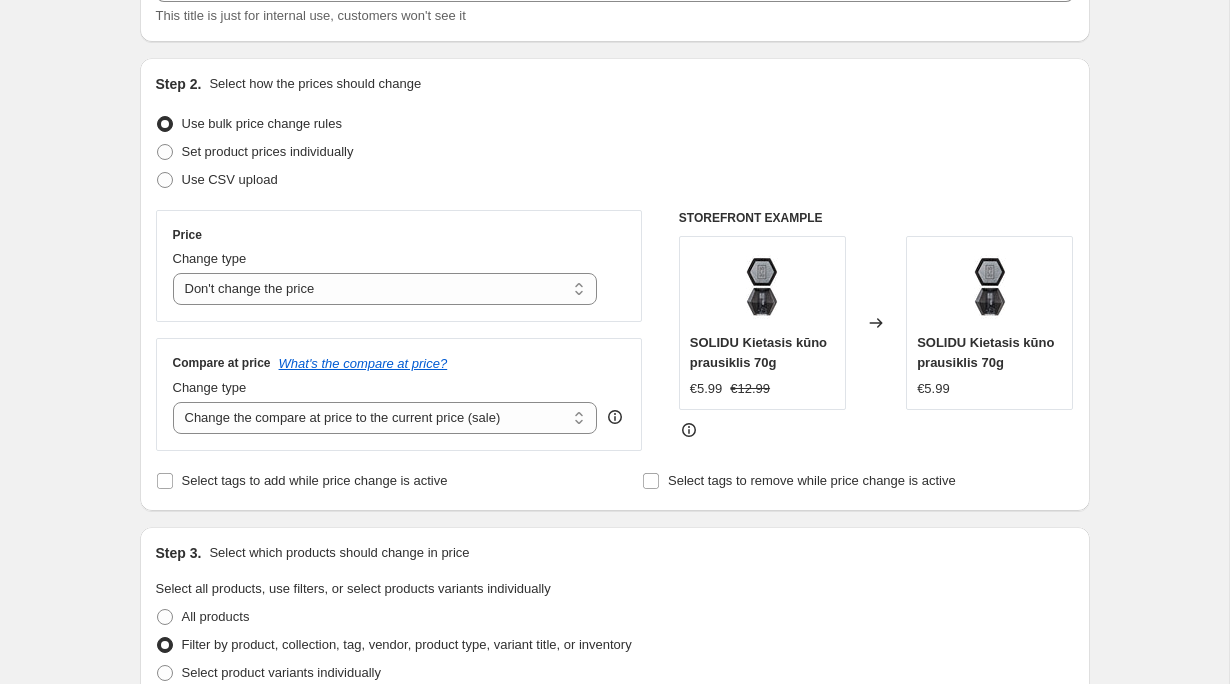 scroll, scrollTop: 156, scrollLeft: 0, axis: vertical 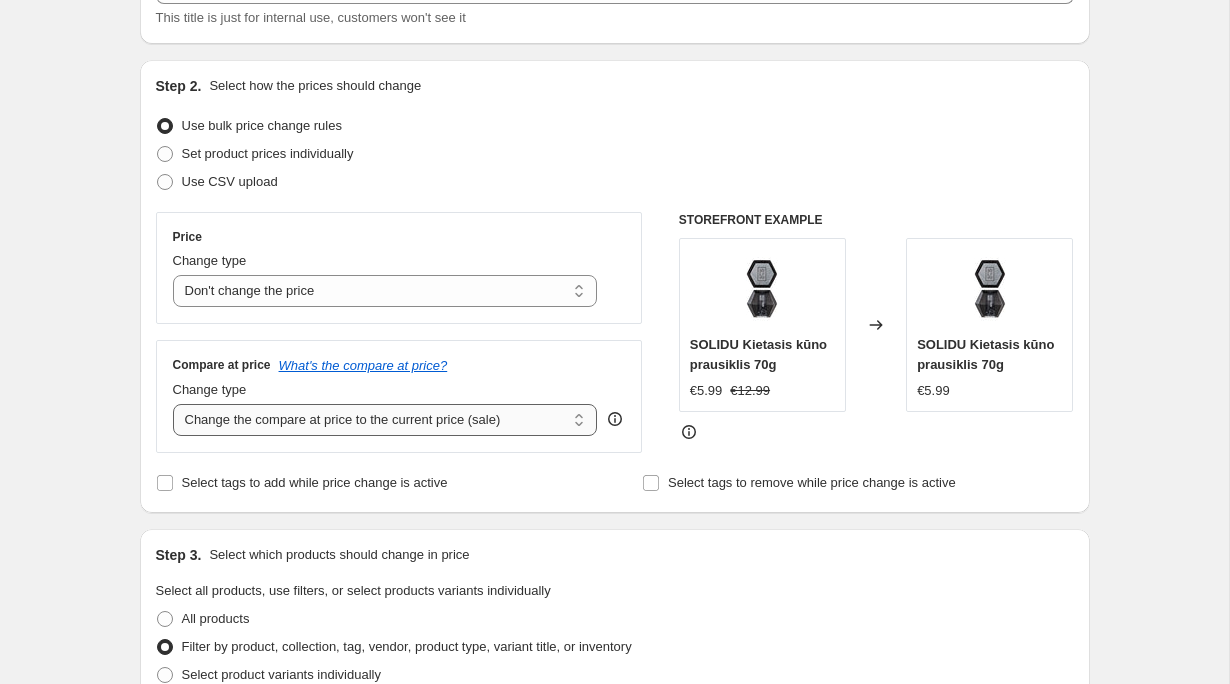 click on "Change the compare at price to the current price (sale) Change the compare at price to a certain amount Change the compare at price by a certain amount Change the compare at price by a certain percentage Change the compare at price by a certain amount relative to the actual price Change the compare at price by a certain percentage relative to the actual price Don't change the compare at price Remove the compare at price" at bounding box center [385, 420] 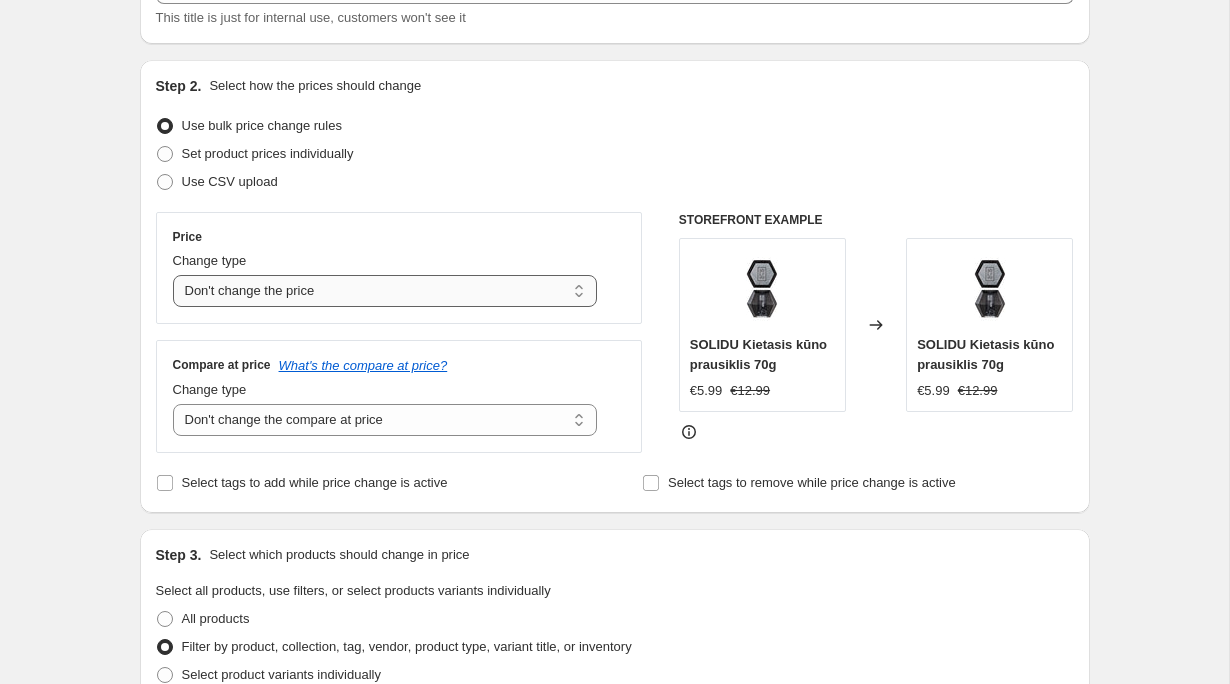 click on "Change the price to a certain amount Change the price by a certain amount Change the price by a certain percentage Change the price to the current compare at price (price before sale) Change the price by a certain amount relative to the compare at price Change the price by a certain percentage relative to the compare at price Don't change the price Change the price by a certain percentage relative to the cost per item Change price to certain cost margin" at bounding box center (385, 291) 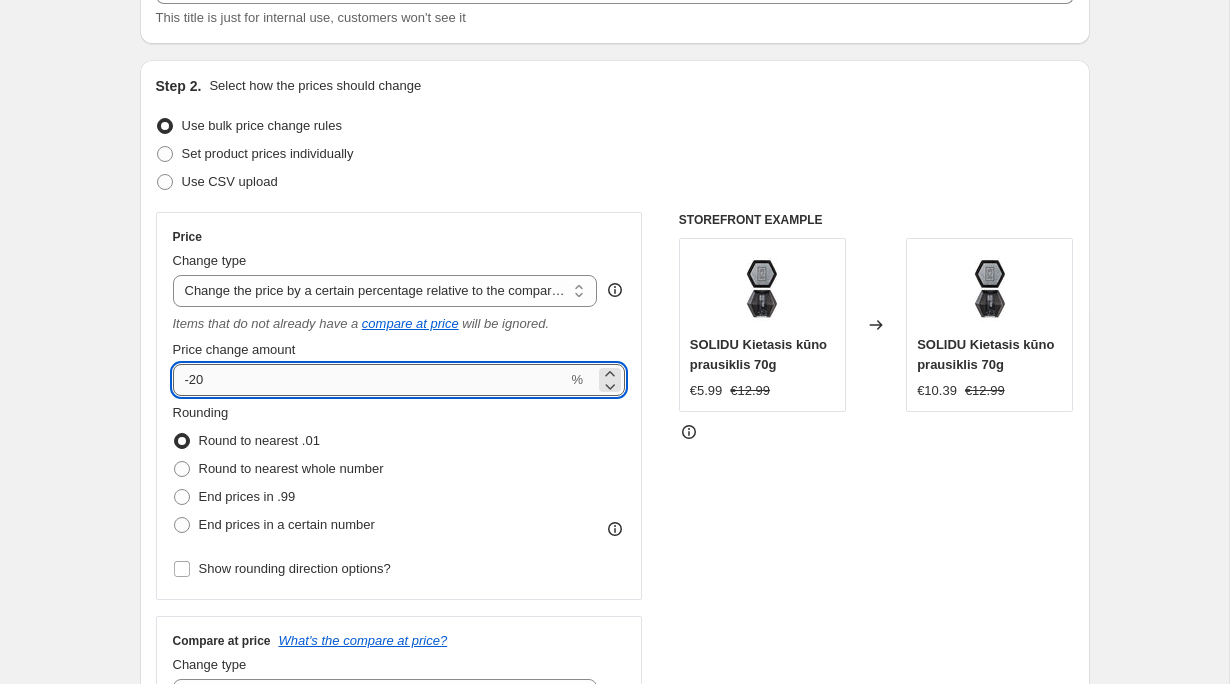 click on "-20" at bounding box center [370, 380] 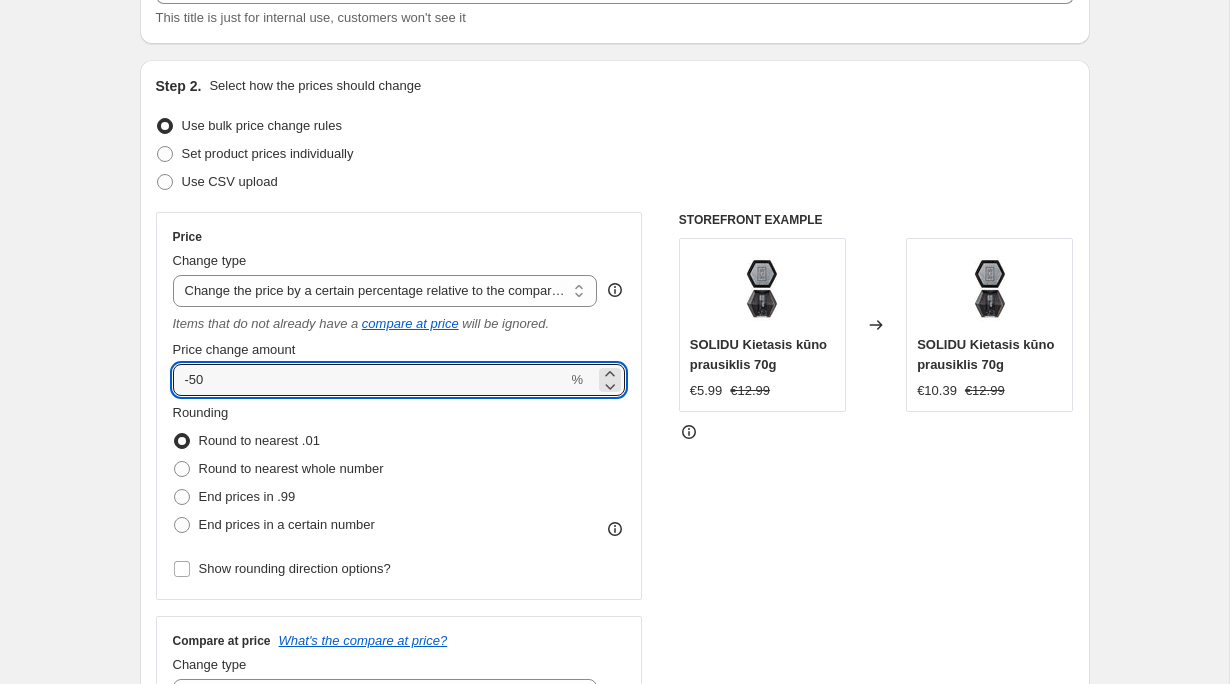 type on "-50" 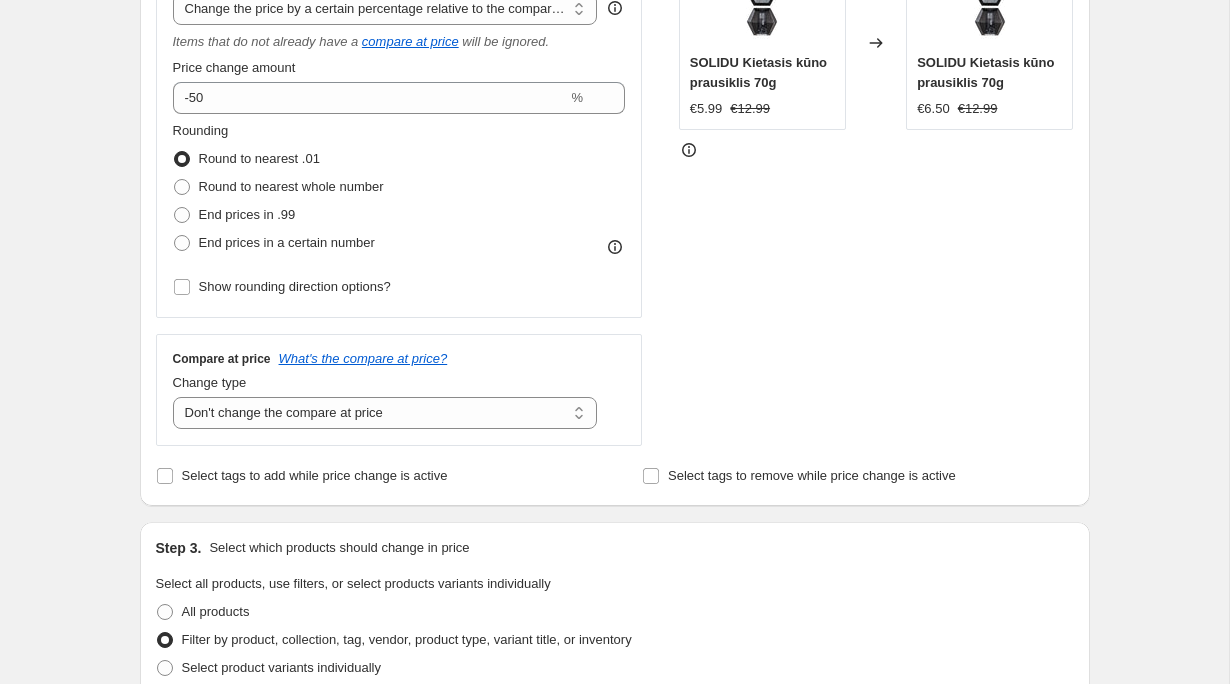 scroll, scrollTop: 387, scrollLeft: 0, axis: vertical 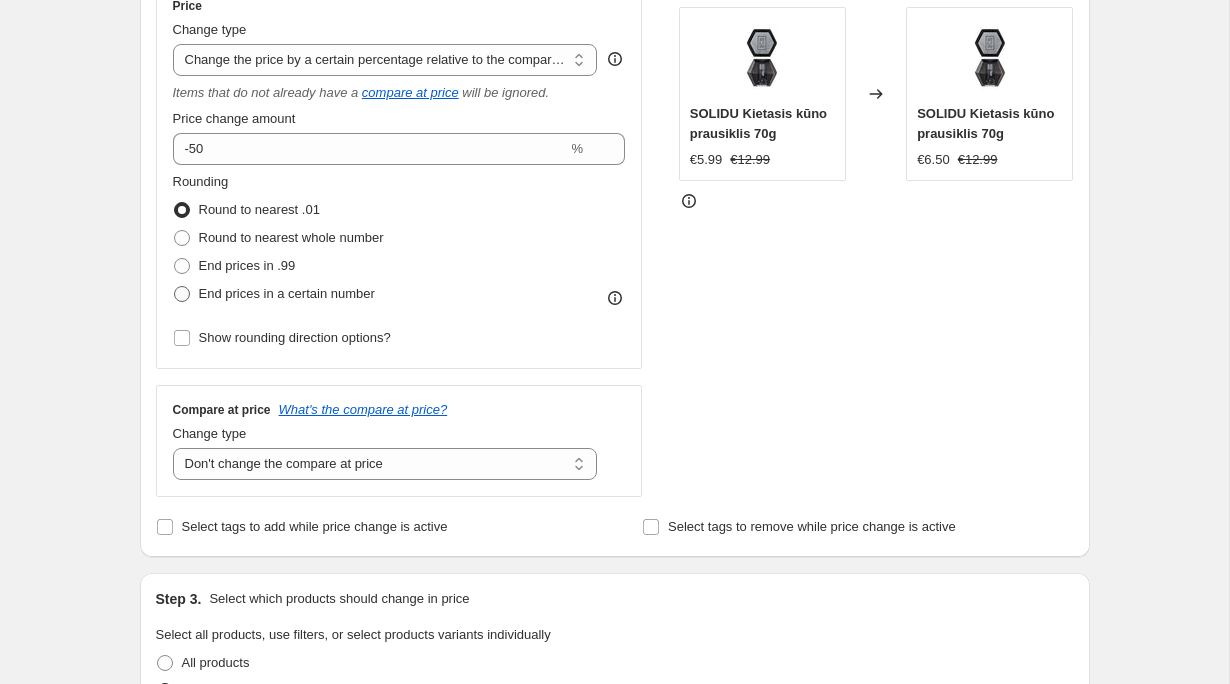 click on "End prices in a certain number" at bounding box center (287, 293) 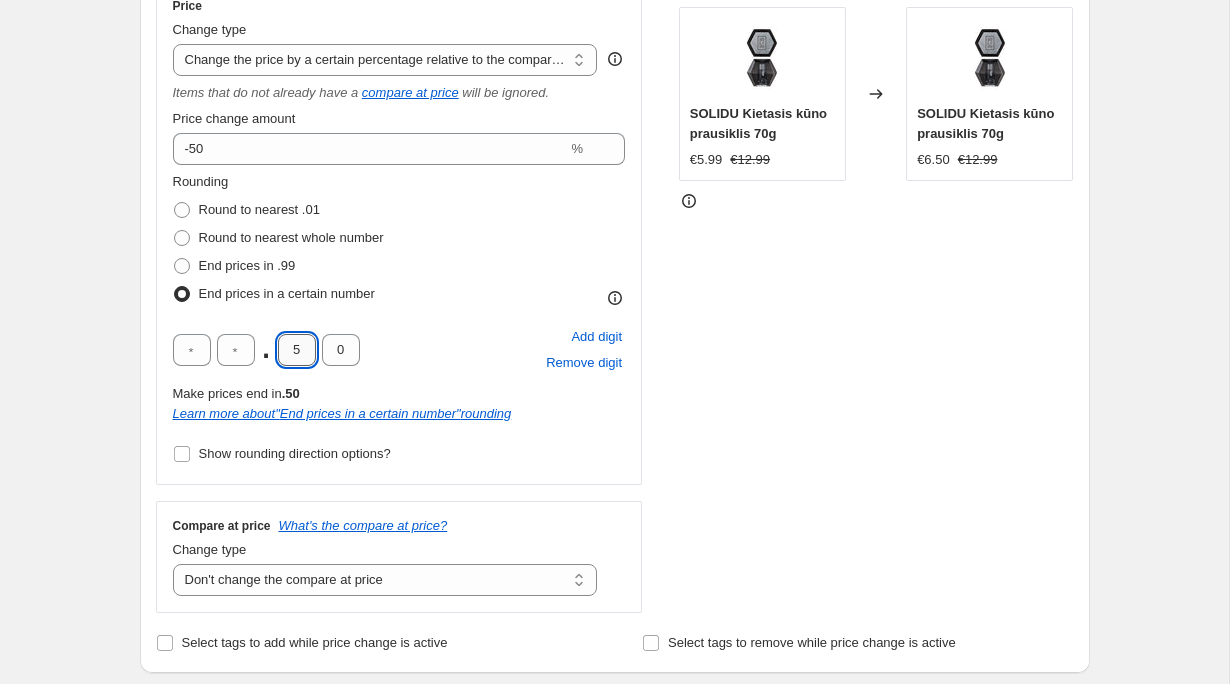 click on "5" at bounding box center (297, 350) 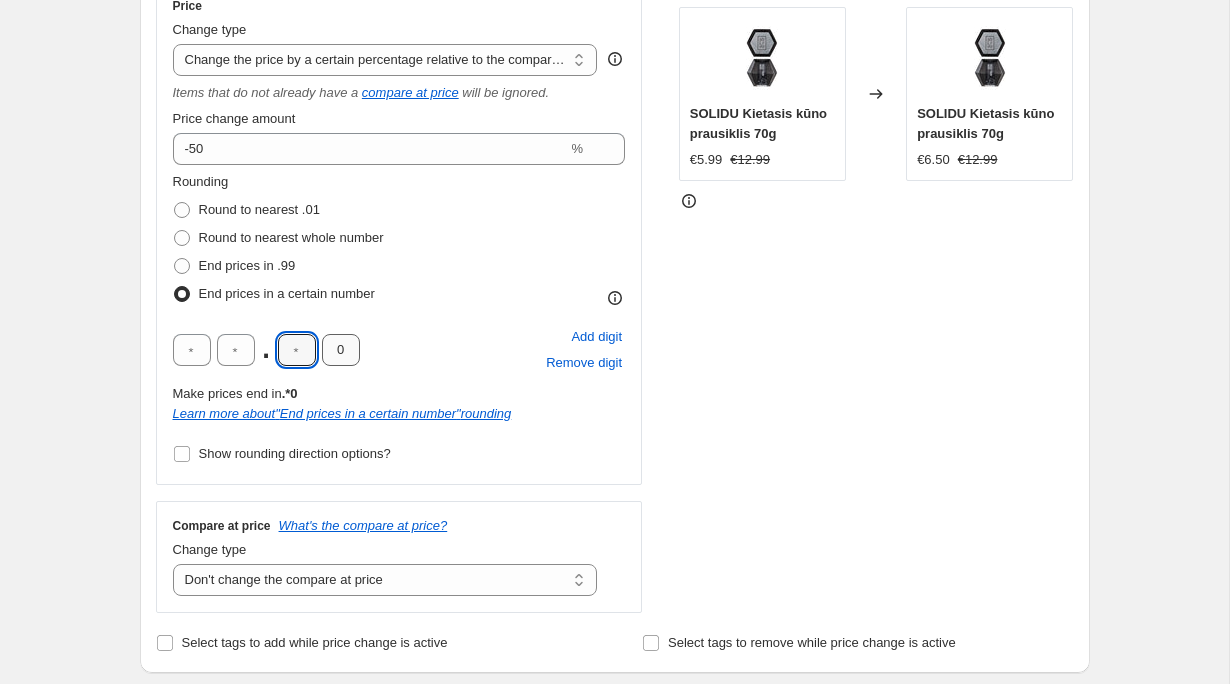 type 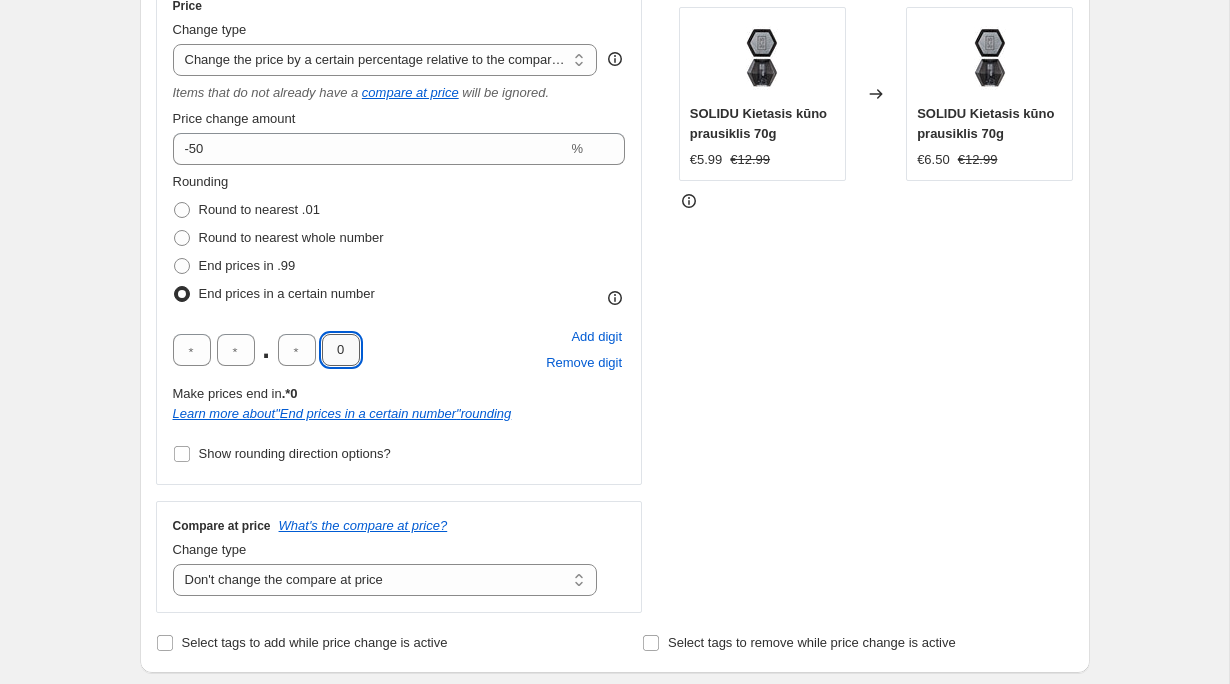 click on "0" at bounding box center (341, 350) 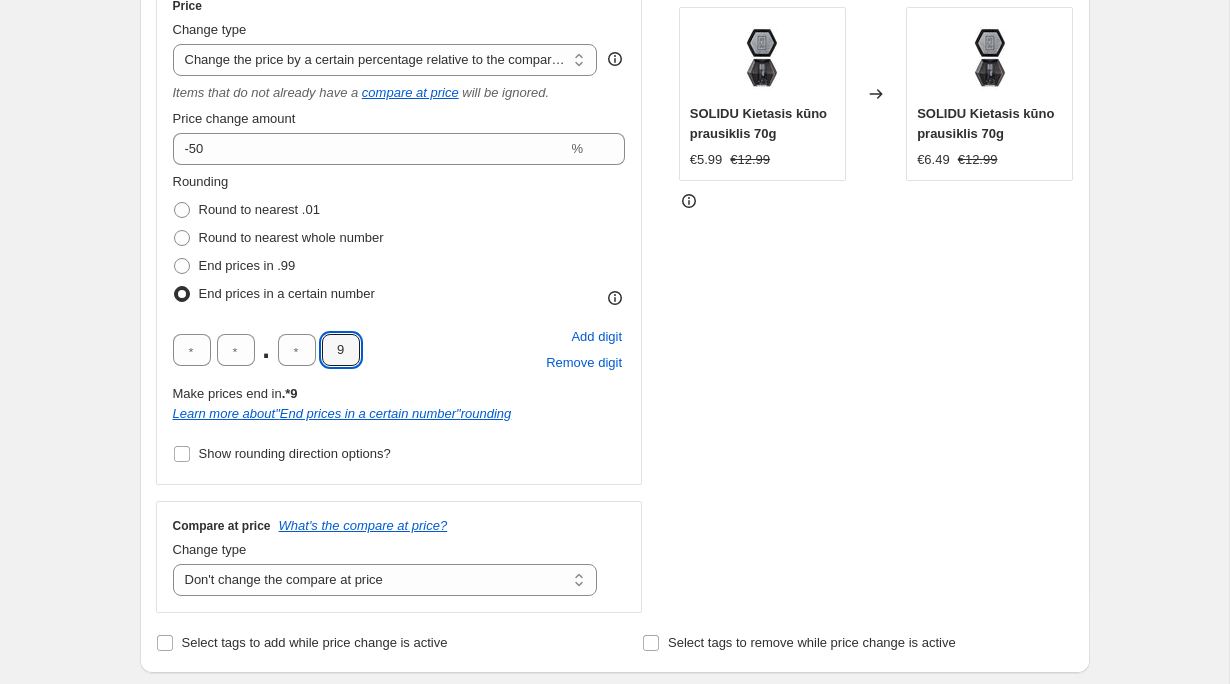 type on "9" 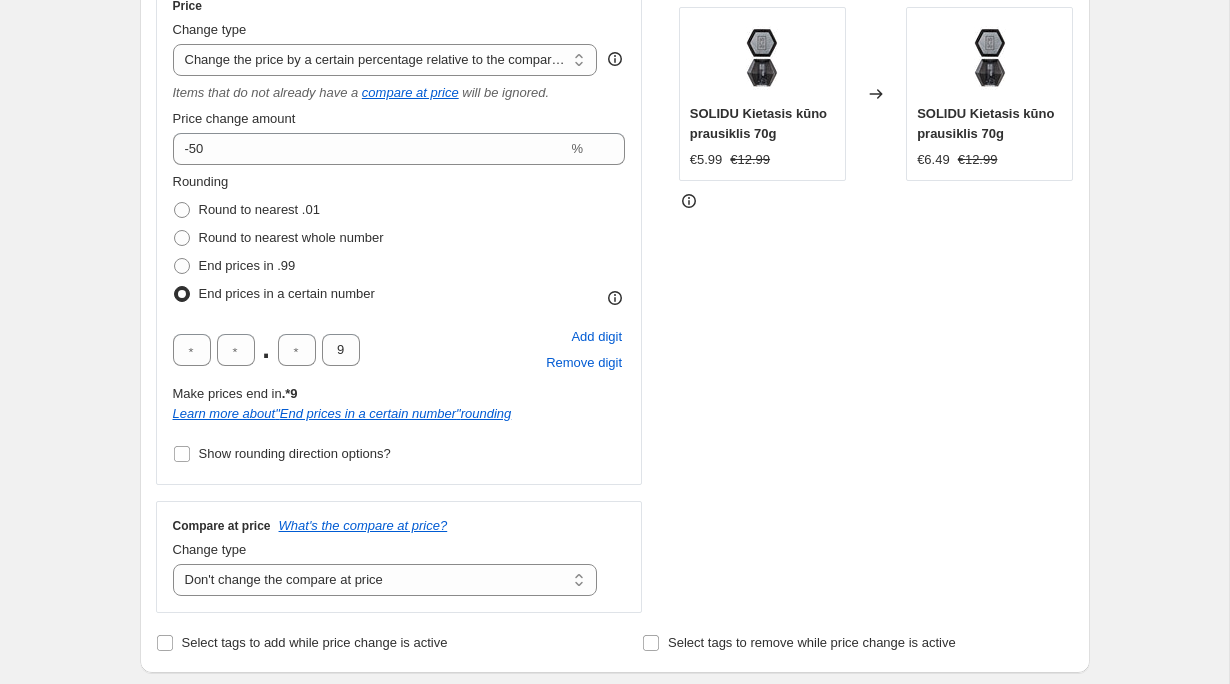 click on "STOREFRONT EXAMPLE SOLIDU Kietasis kūno prausiklis 70g €5.99 €12.99 Changed to SOLIDU Kietasis kūno prausiklis 70g €6.49 €12.99" at bounding box center [876, 297] 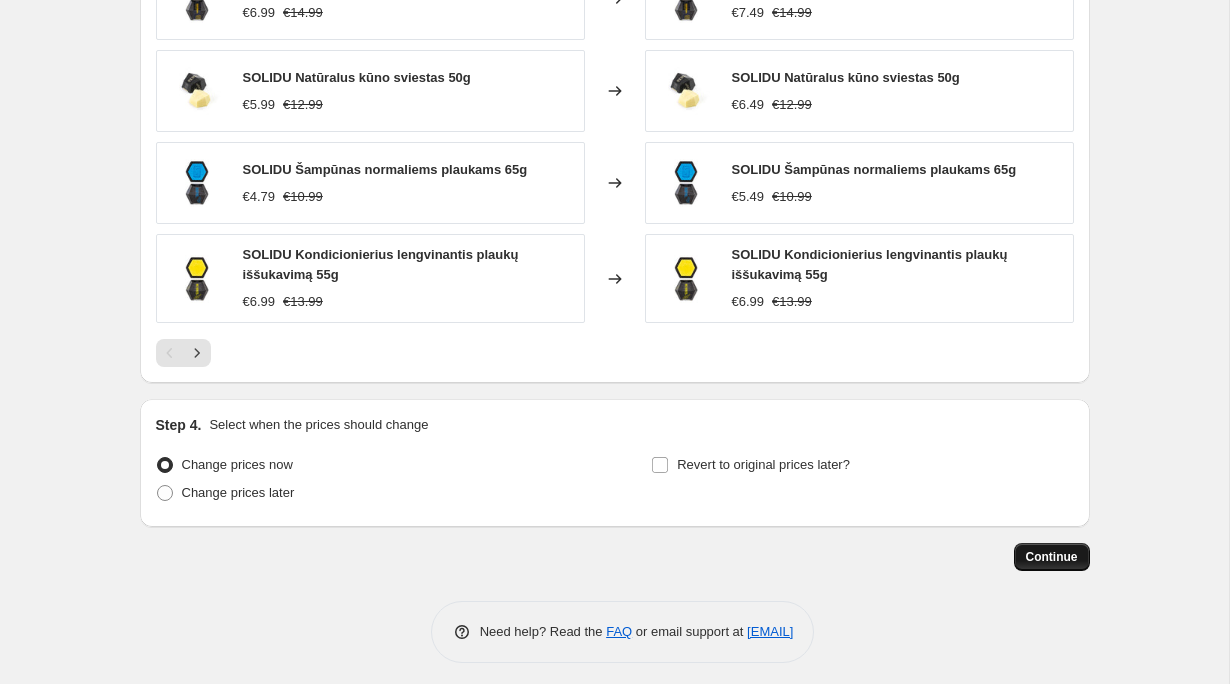 click on "Continue" at bounding box center [1052, 557] 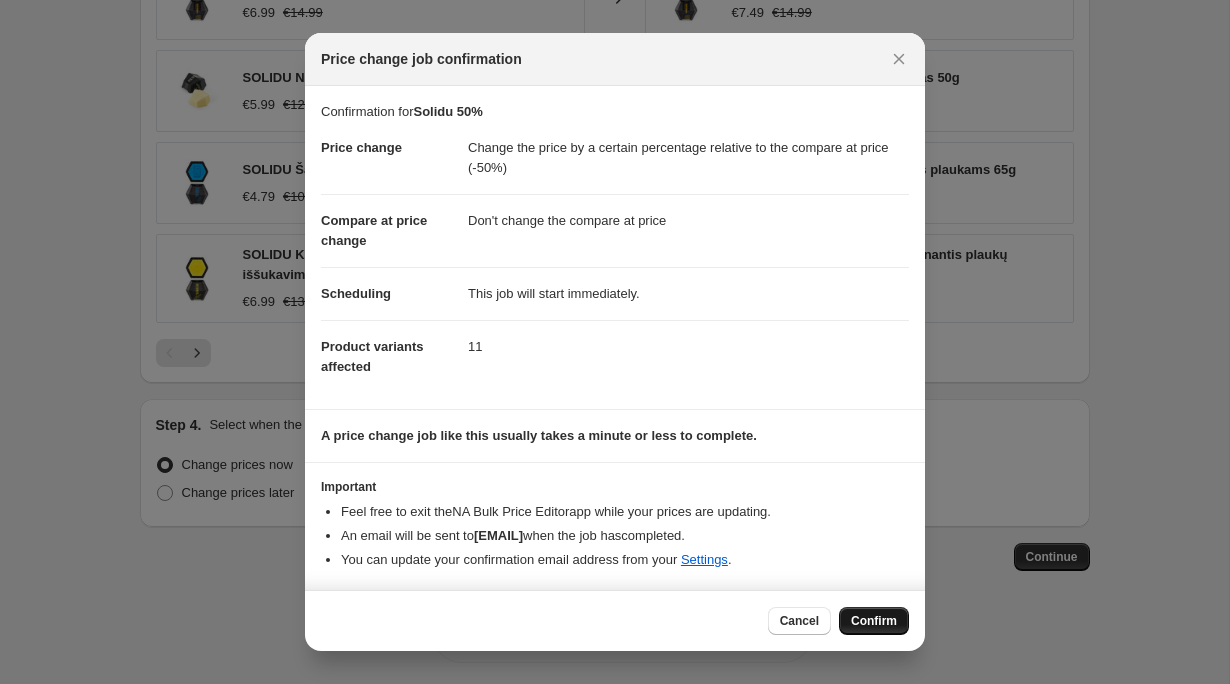 click on "Confirm" at bounding box center [874, 621] 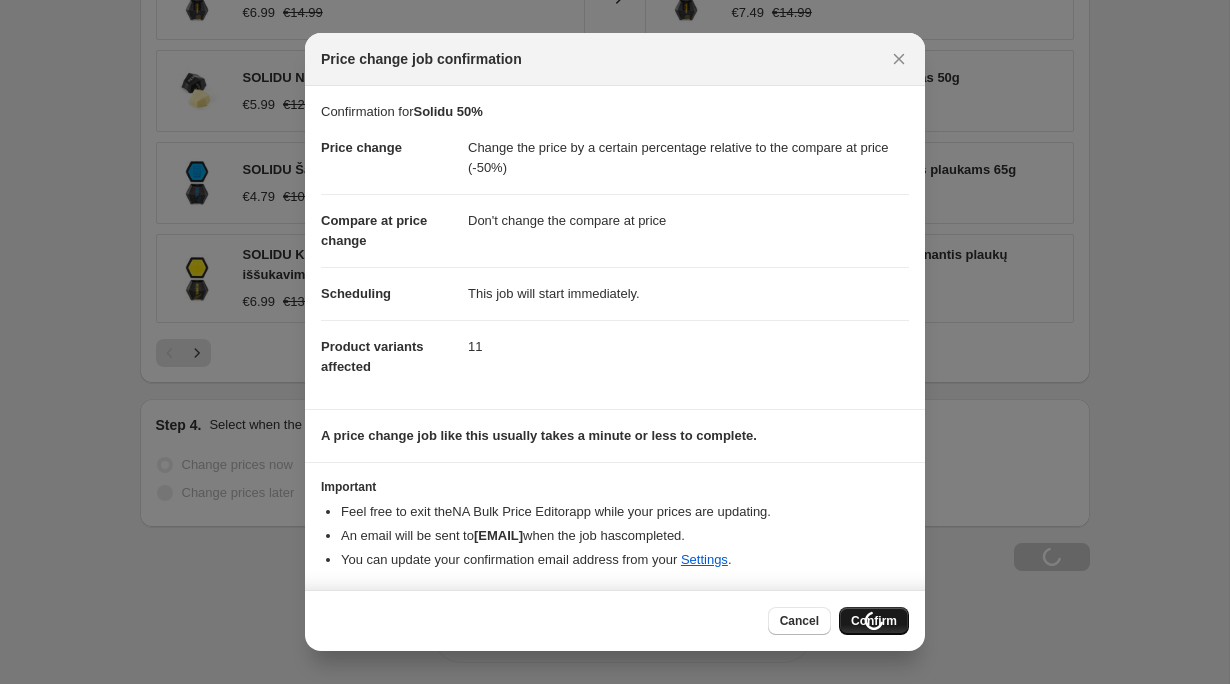 scroll, scrollTop: 1748, scrollLeft: 0, axis: vertical 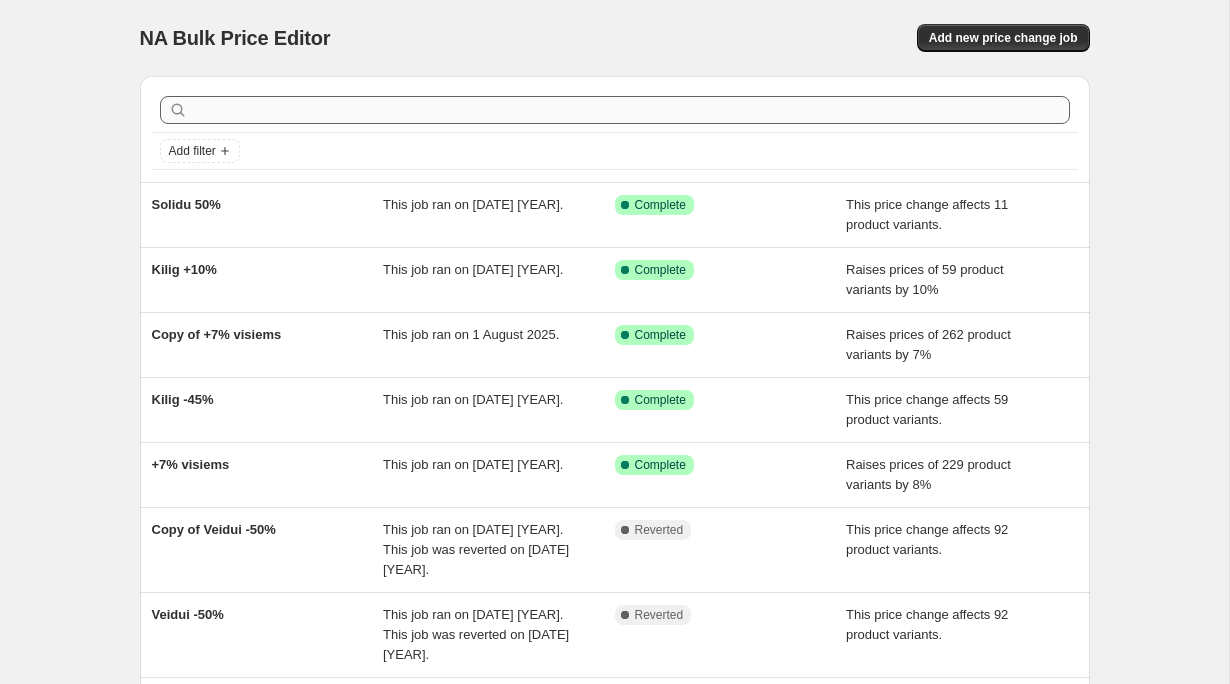drag, startPoint x: 965, startPoint y: 34, endPoint x: 495, endPoint y: 106, distance: 475.4829 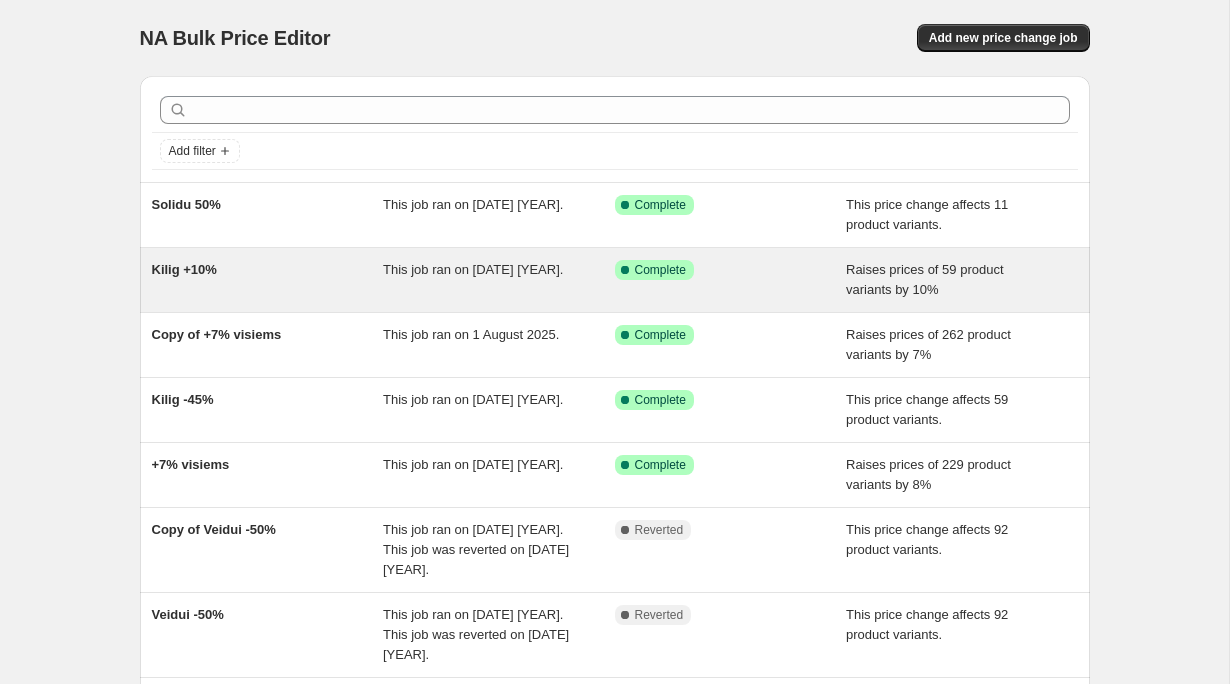 click on "Raises prices of 59 product variants by 10%" at bounding box center (962, 280) 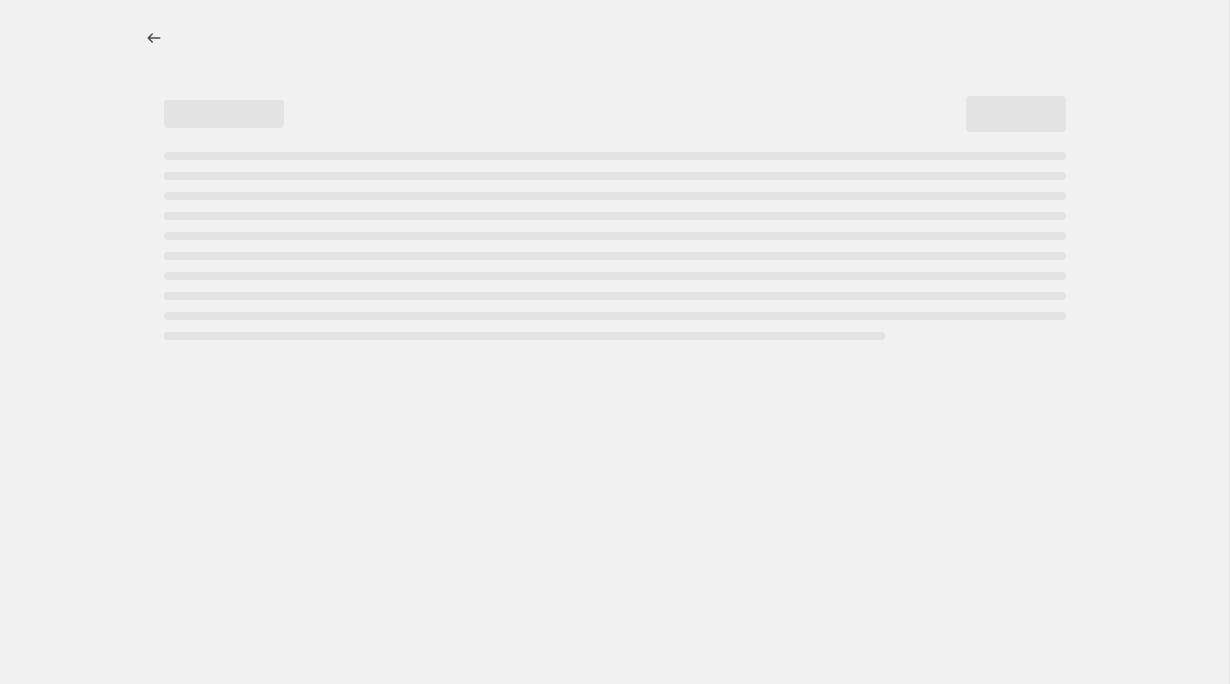 select on "percentage" 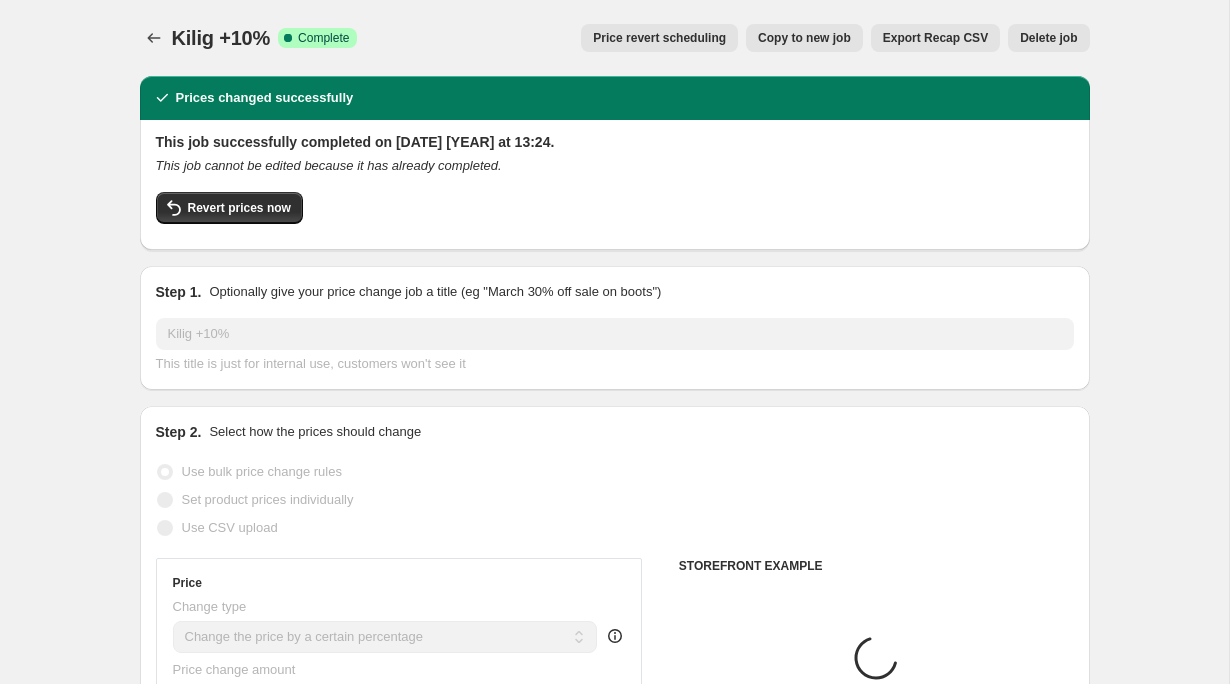 select on "vendor" 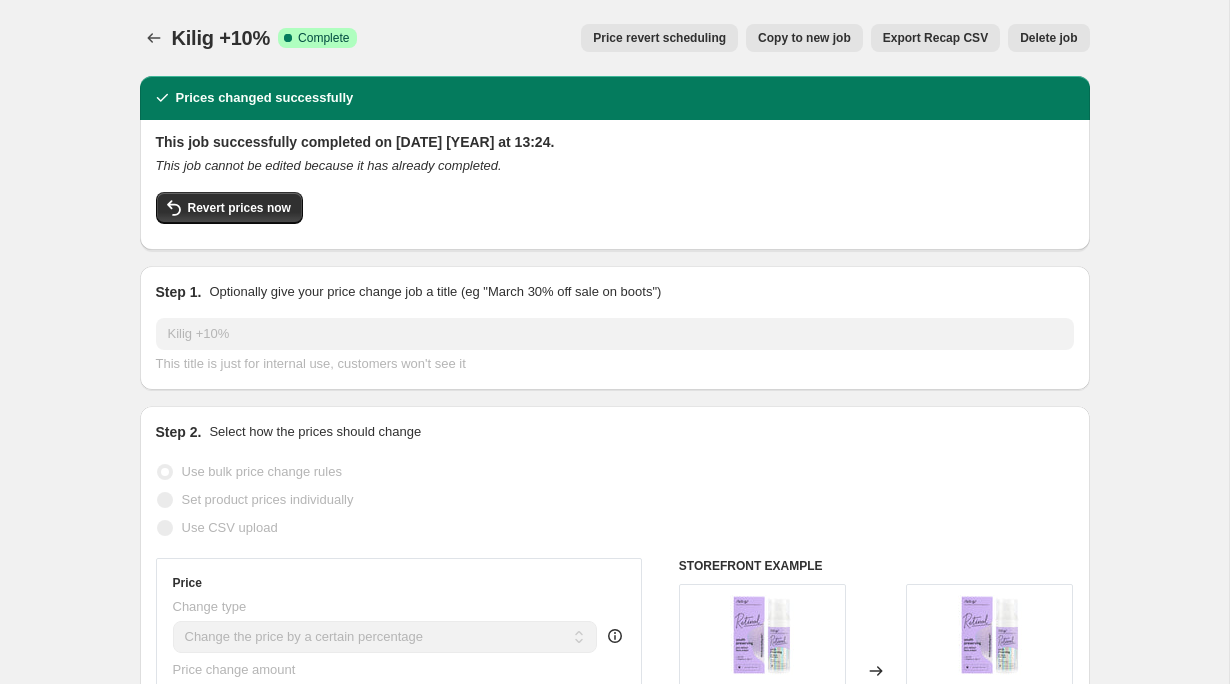 click on "Copy to new job" at bounding box center (804, 38) 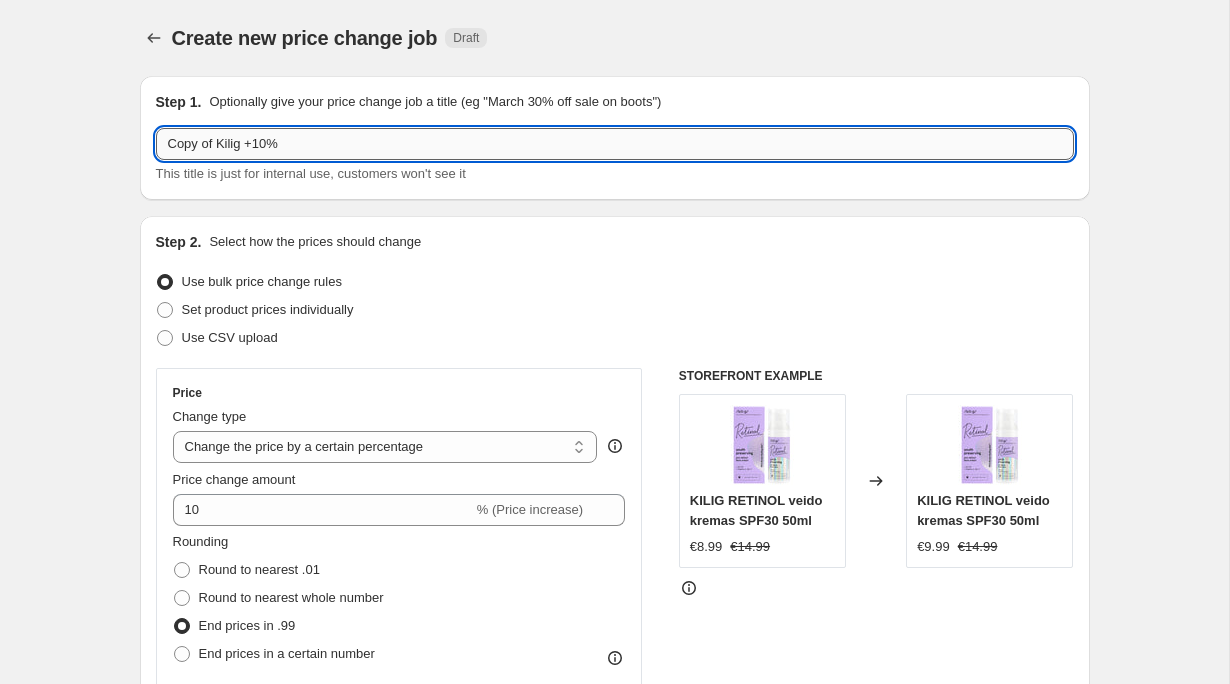 click on "Copy of Kilig +10%" at bounding box center [615, 144] 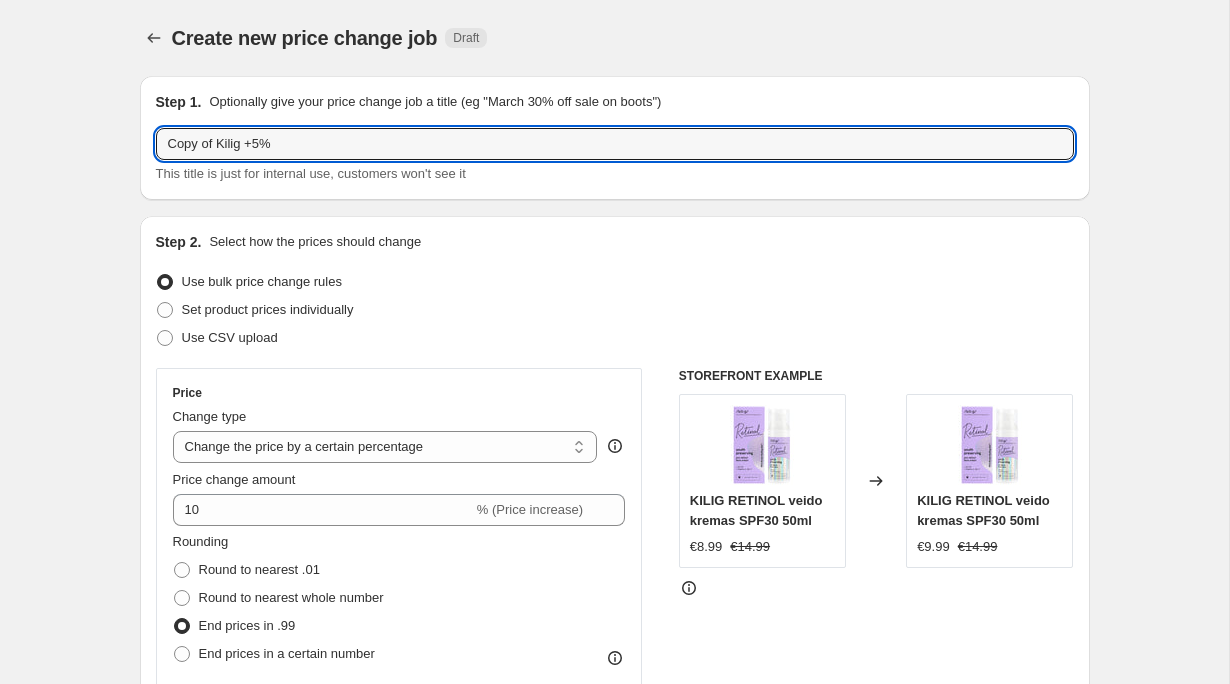 type on "Copy of Kilig +5%" 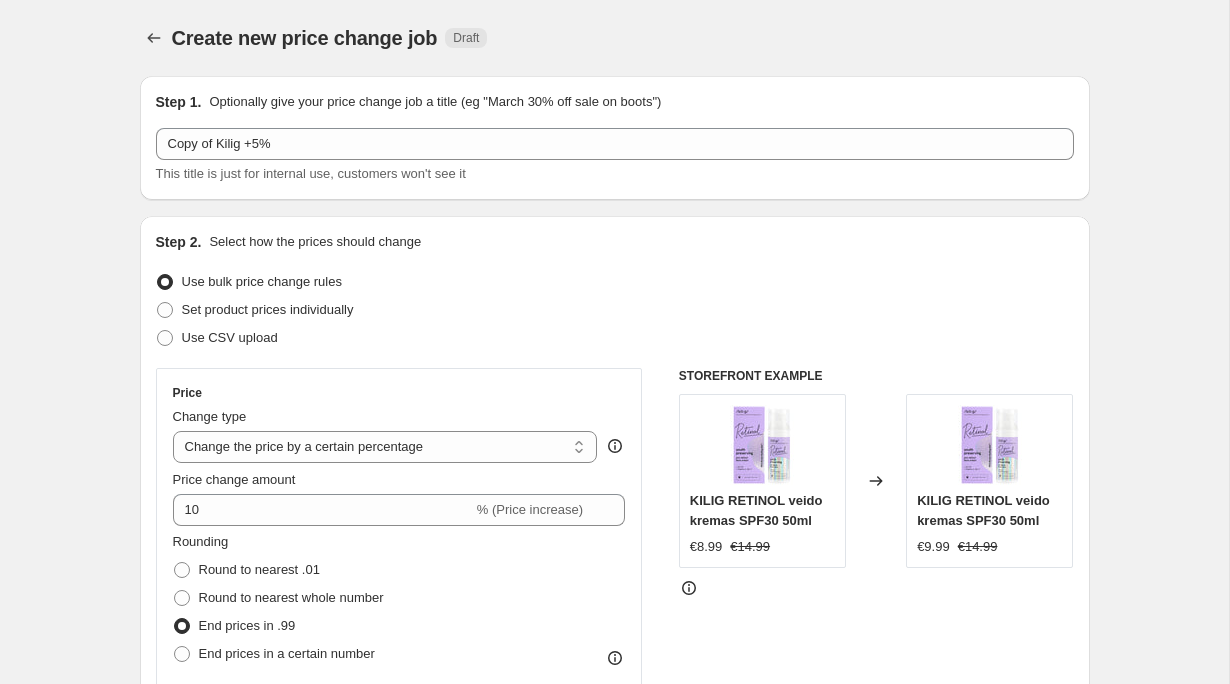 scroll, scrollTop: 337, scrollLeft: 0, axis: vertical 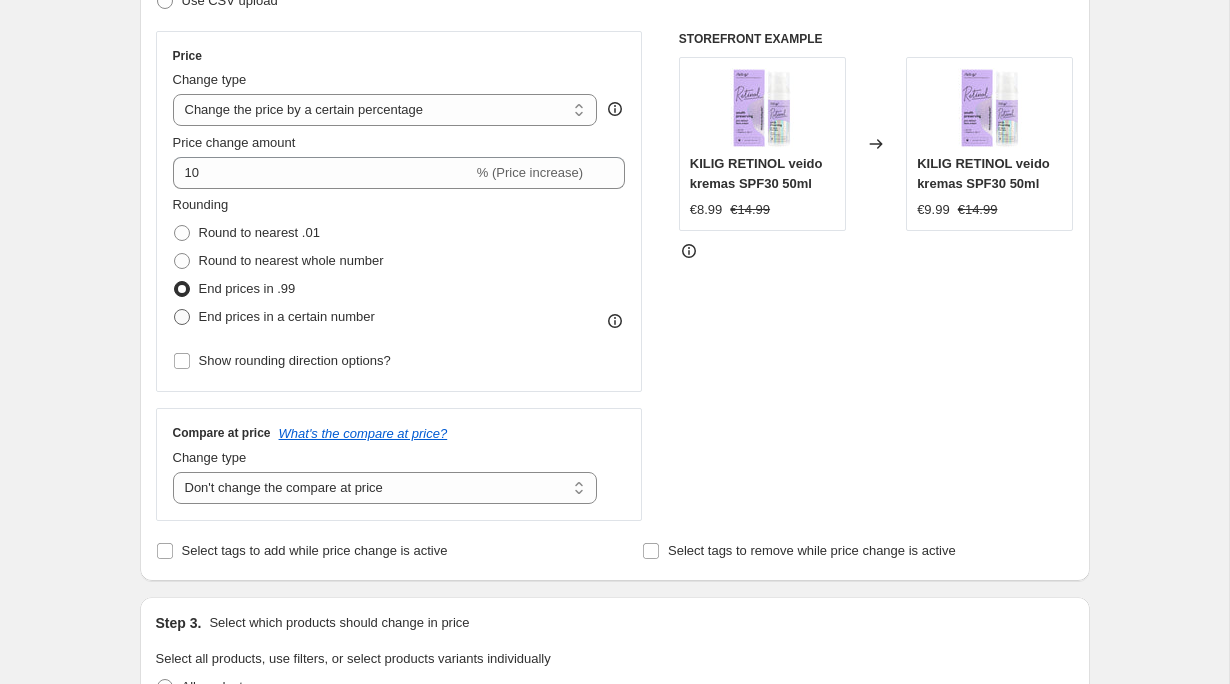 click on "End prices in a certain number" at bounding box center [287, 316] 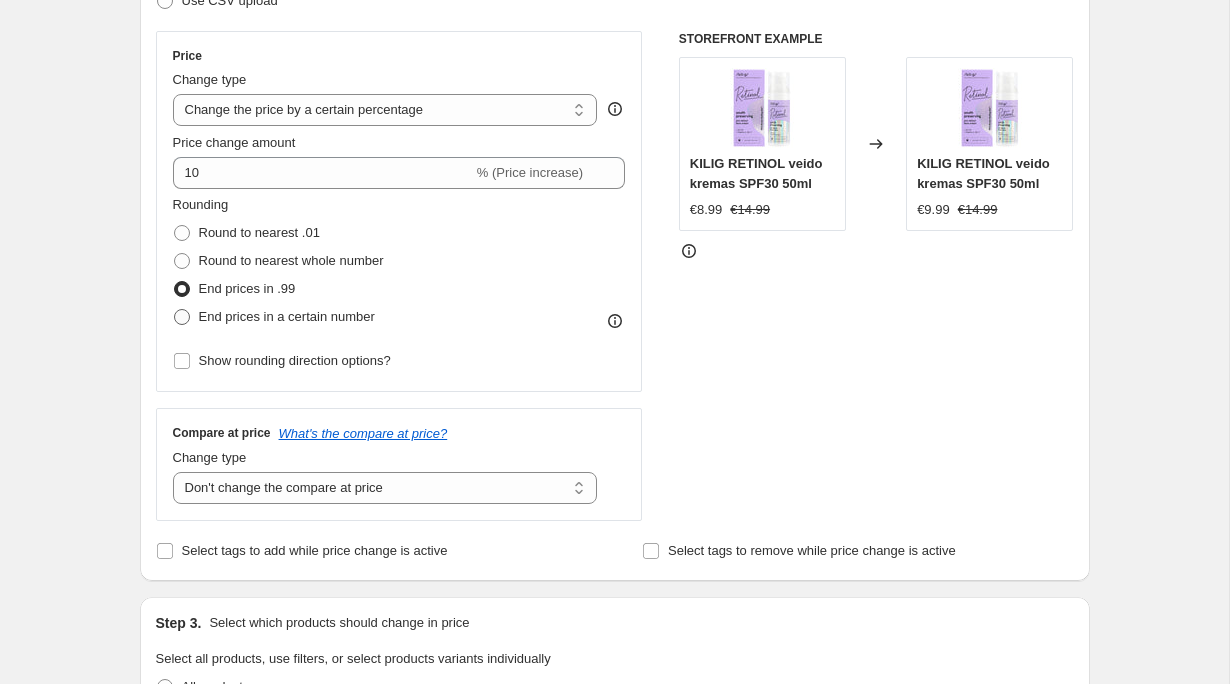 radio on "true" 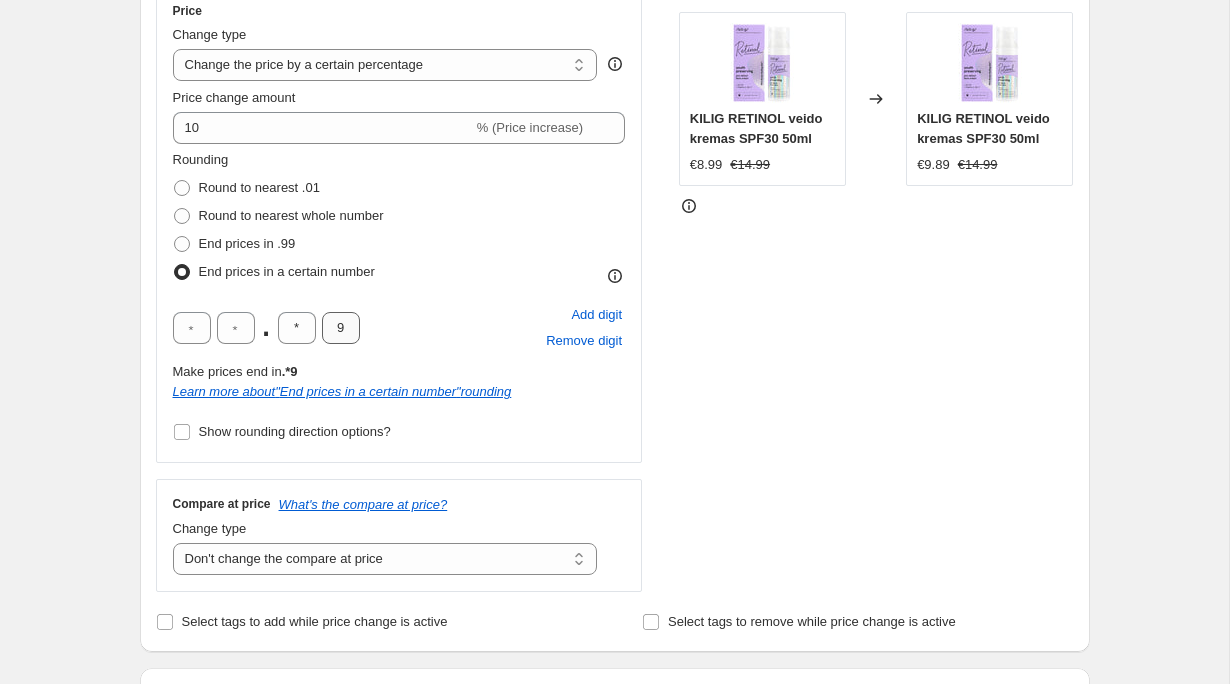 scroll, scrollTop: 195, scrollLeft: 0, axis: vertical 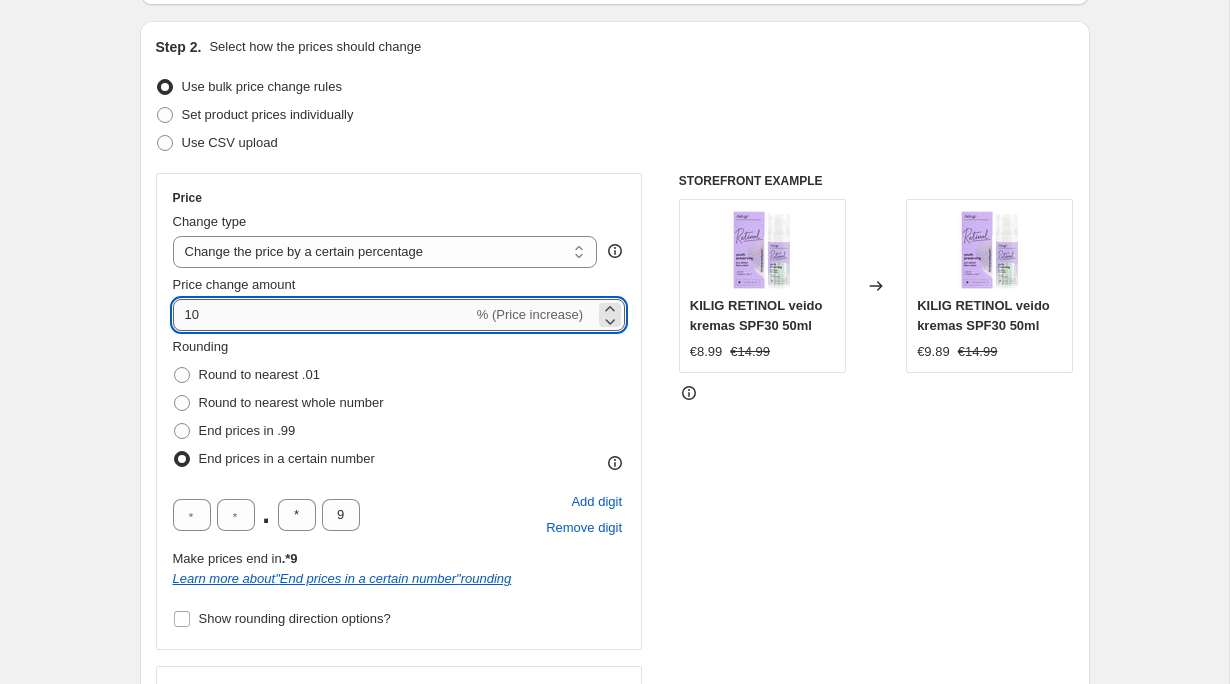 click on "10" at bounding box center [323, 315] 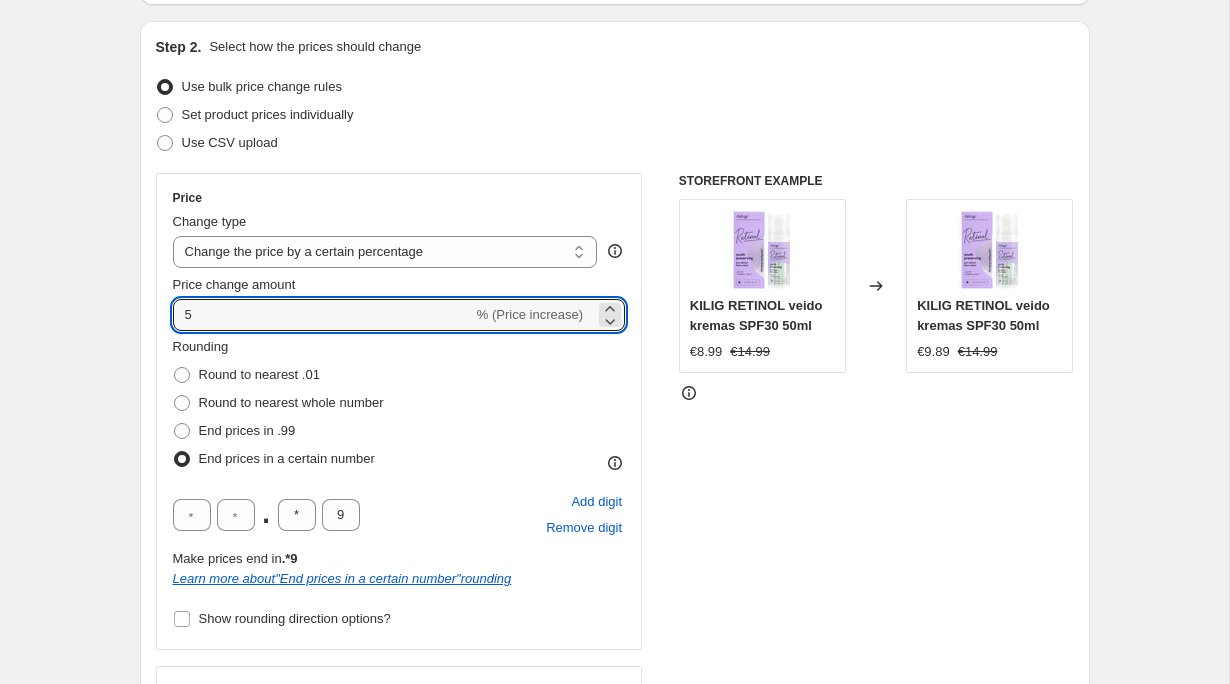type on "5" 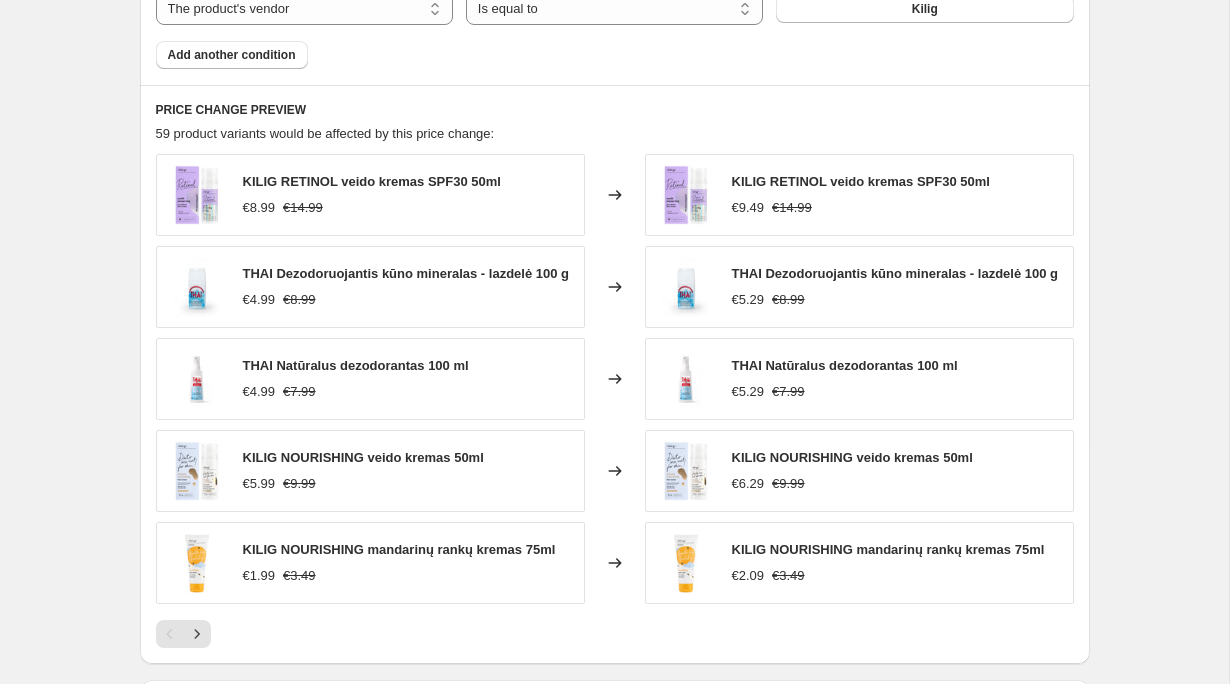 scroll, scrollTop: 1662, scrollLeft: 0, axis: vertical 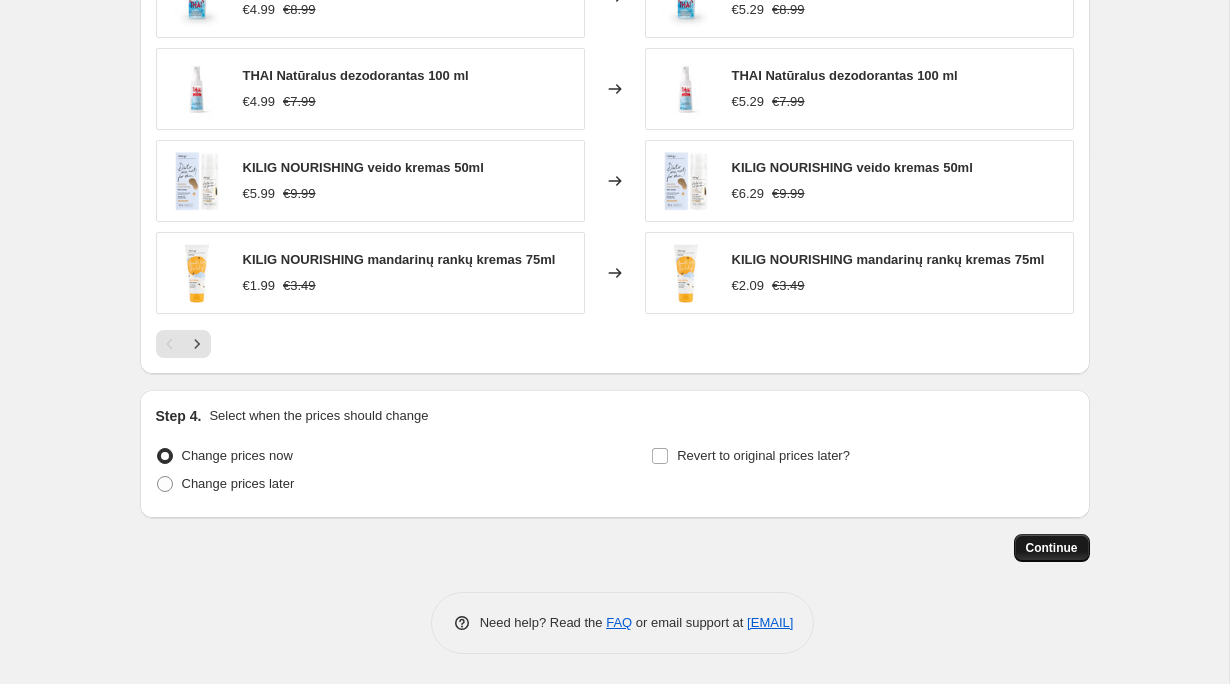 click on "Continue" at bounding box center (1052, 548) 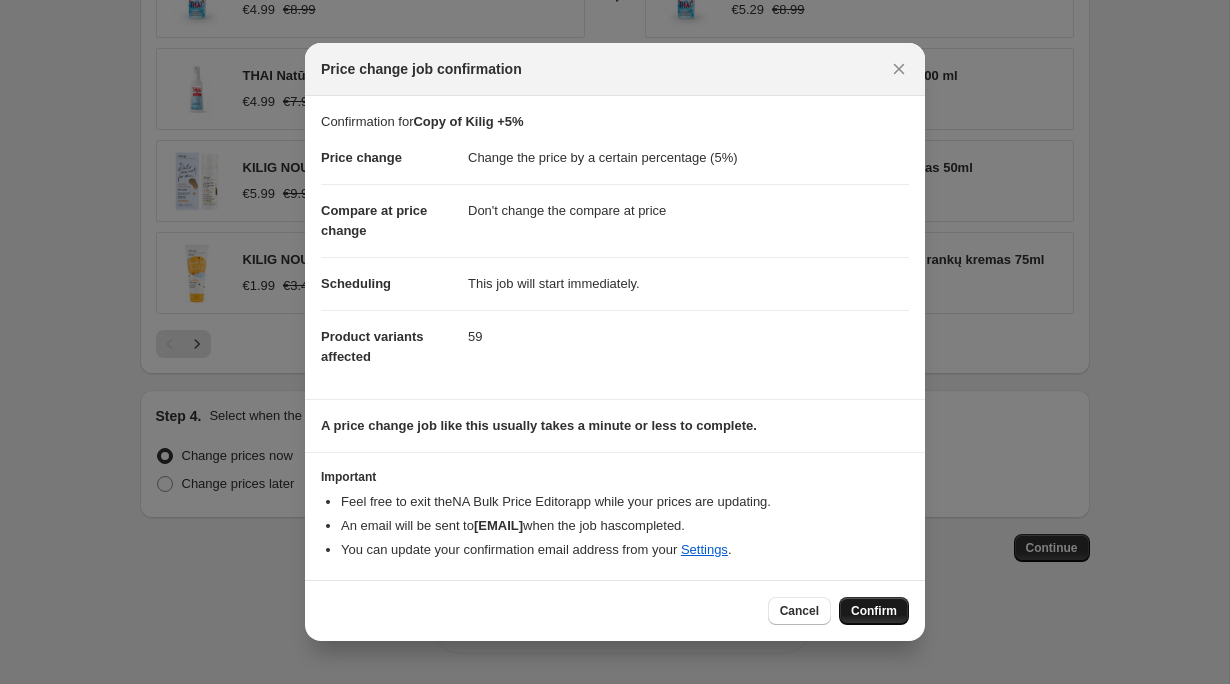 click on "Confirm" at bounding box center [874, 611] 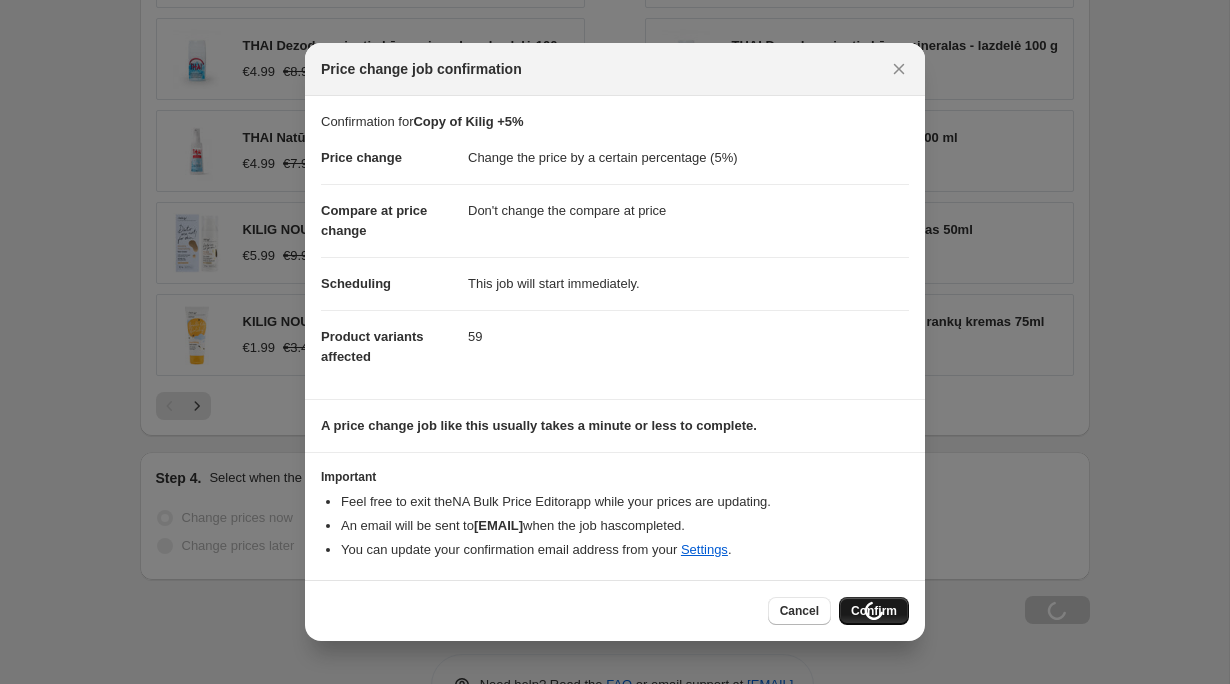 scroll, scrollTop: 1730, scrollLeft: 0, axis: vertical 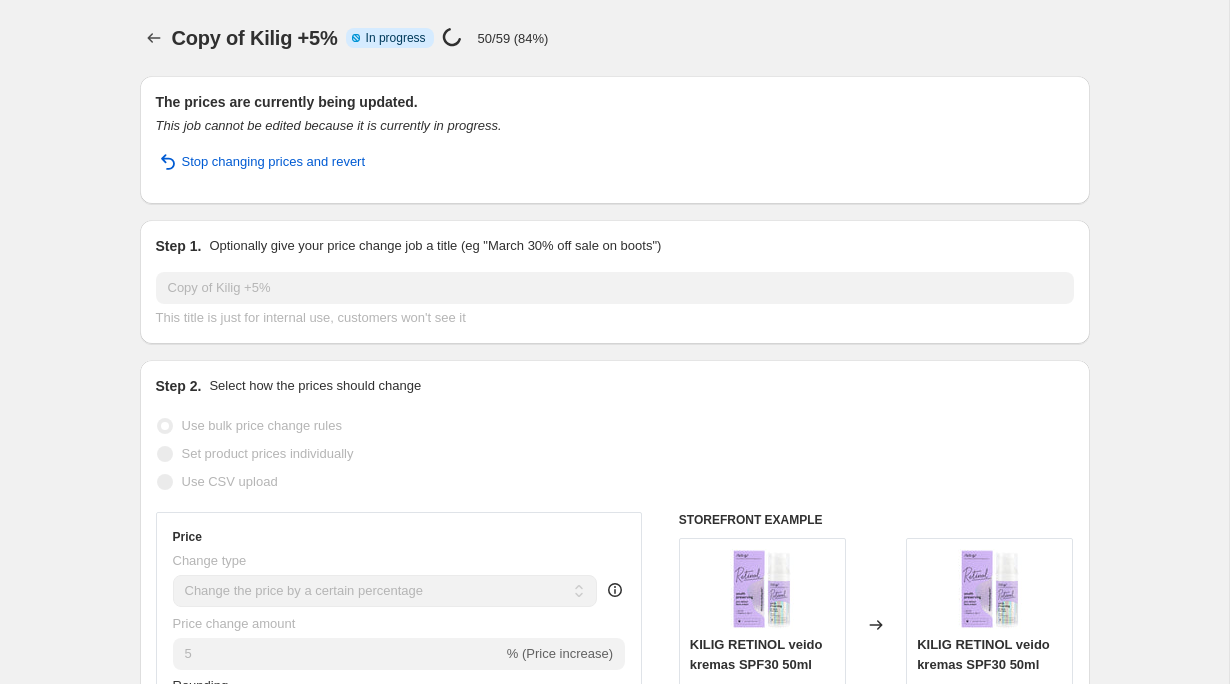 select on "percentage" 